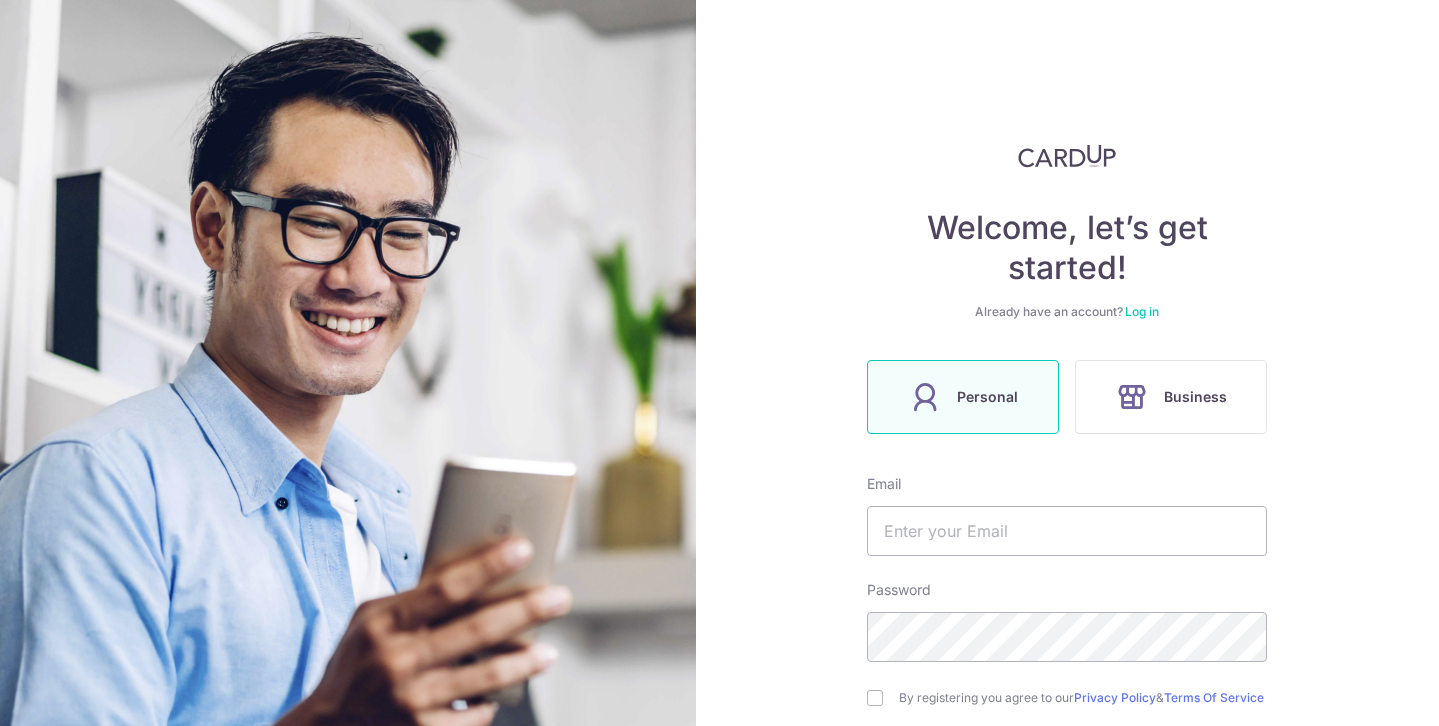 scroll, scrollTop: 0, scrollLeft: 0, axis: both 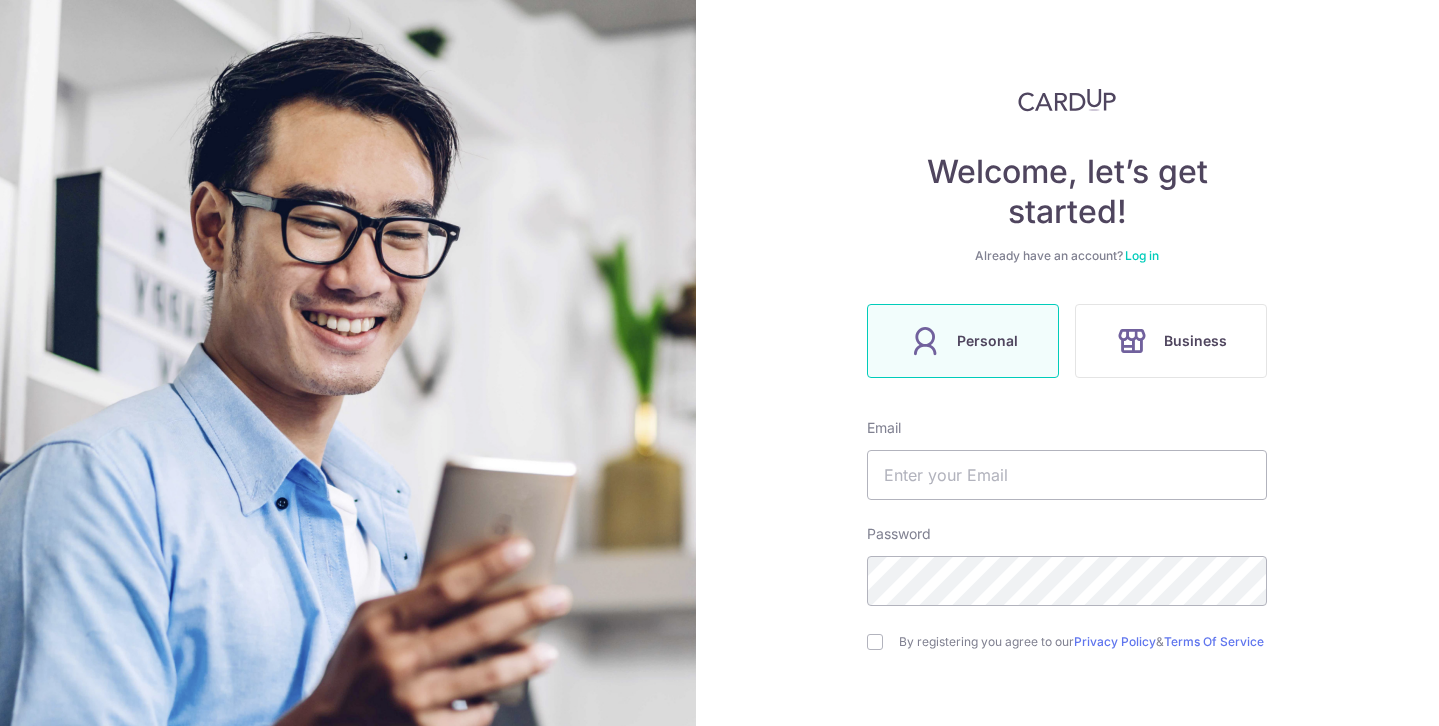 click on "Log in" at bounding box center (1142, 255) 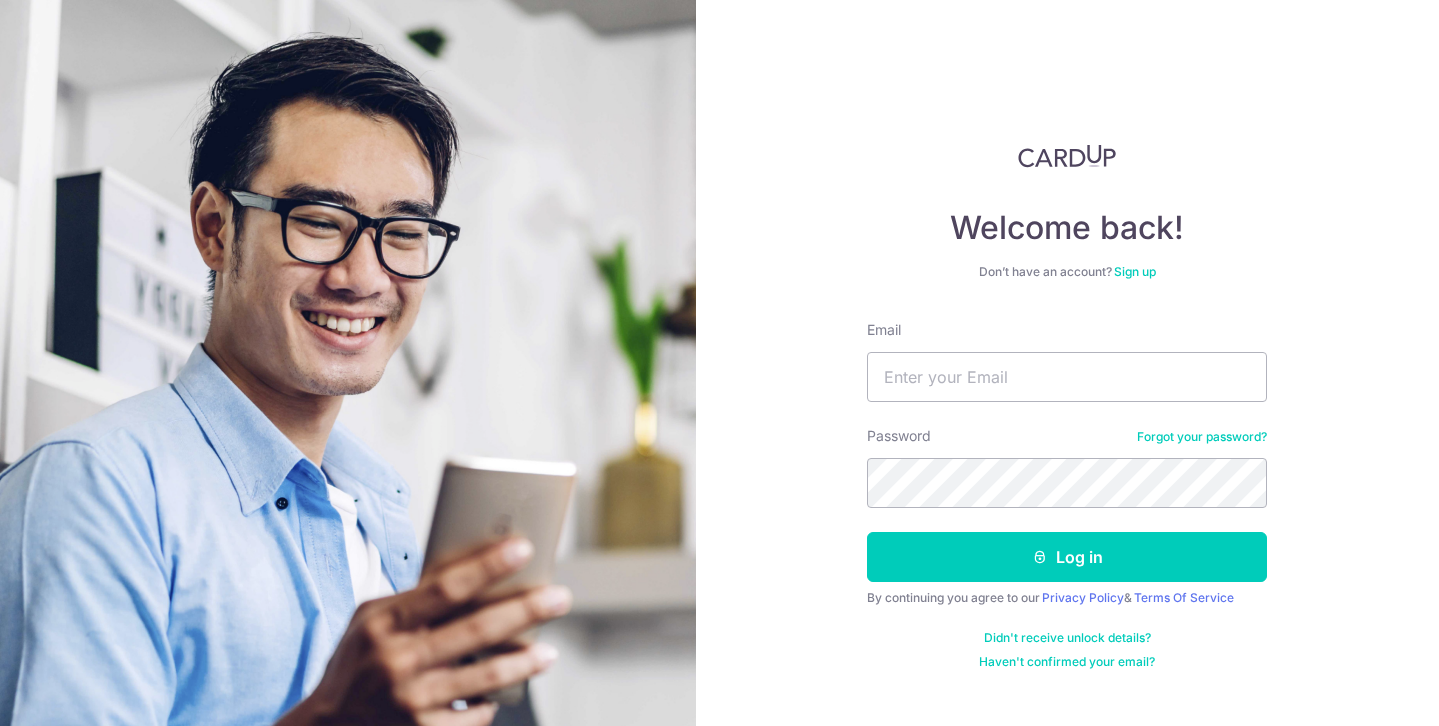 click on "Sign up" at bounding box center (1135, 271) 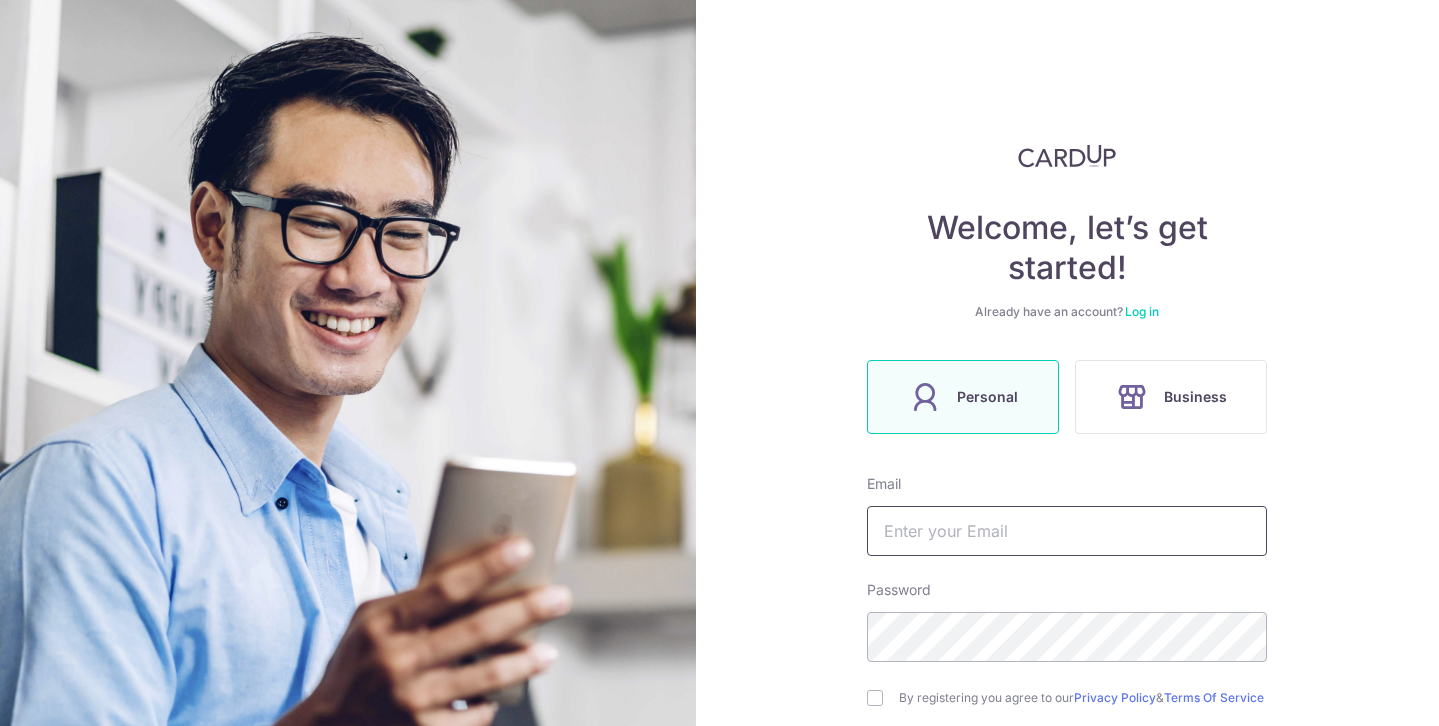click at bounding box center (1067, 531) 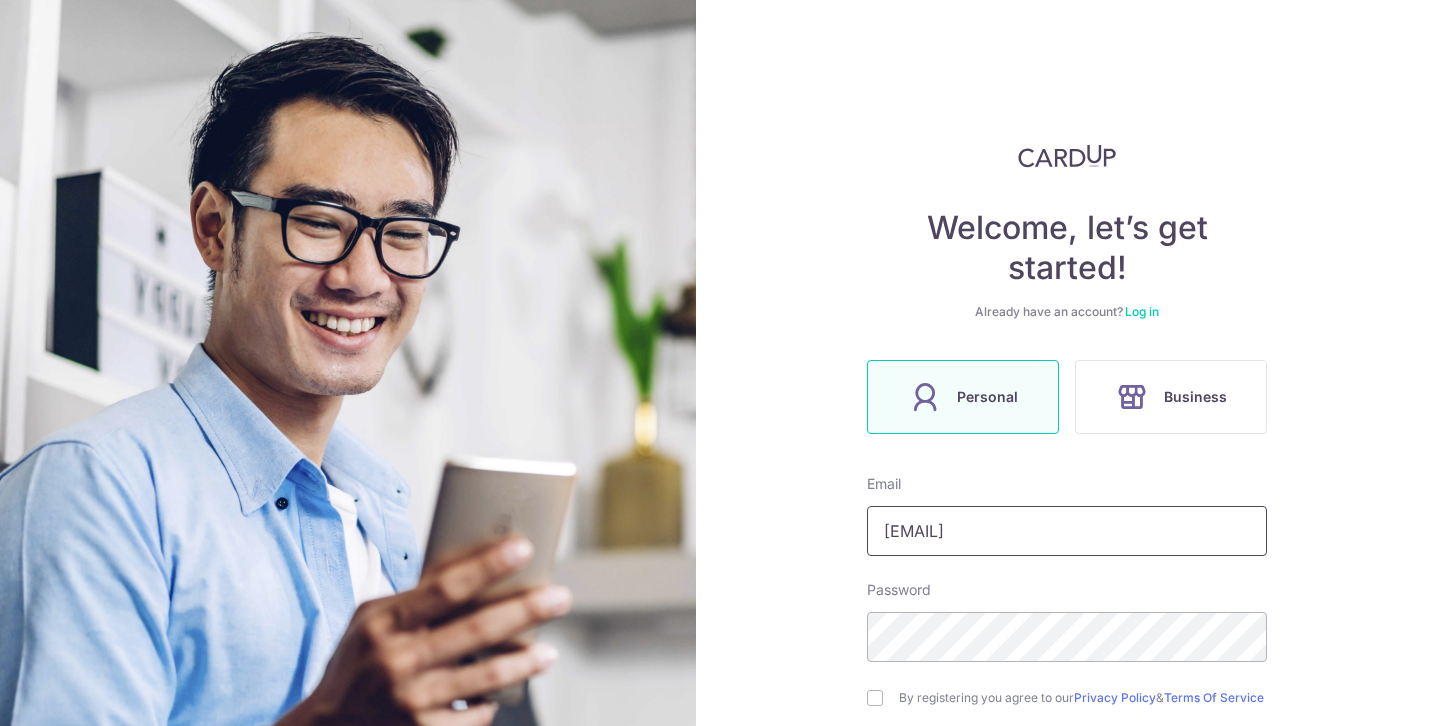 type on "puverpuva@gmail.com" 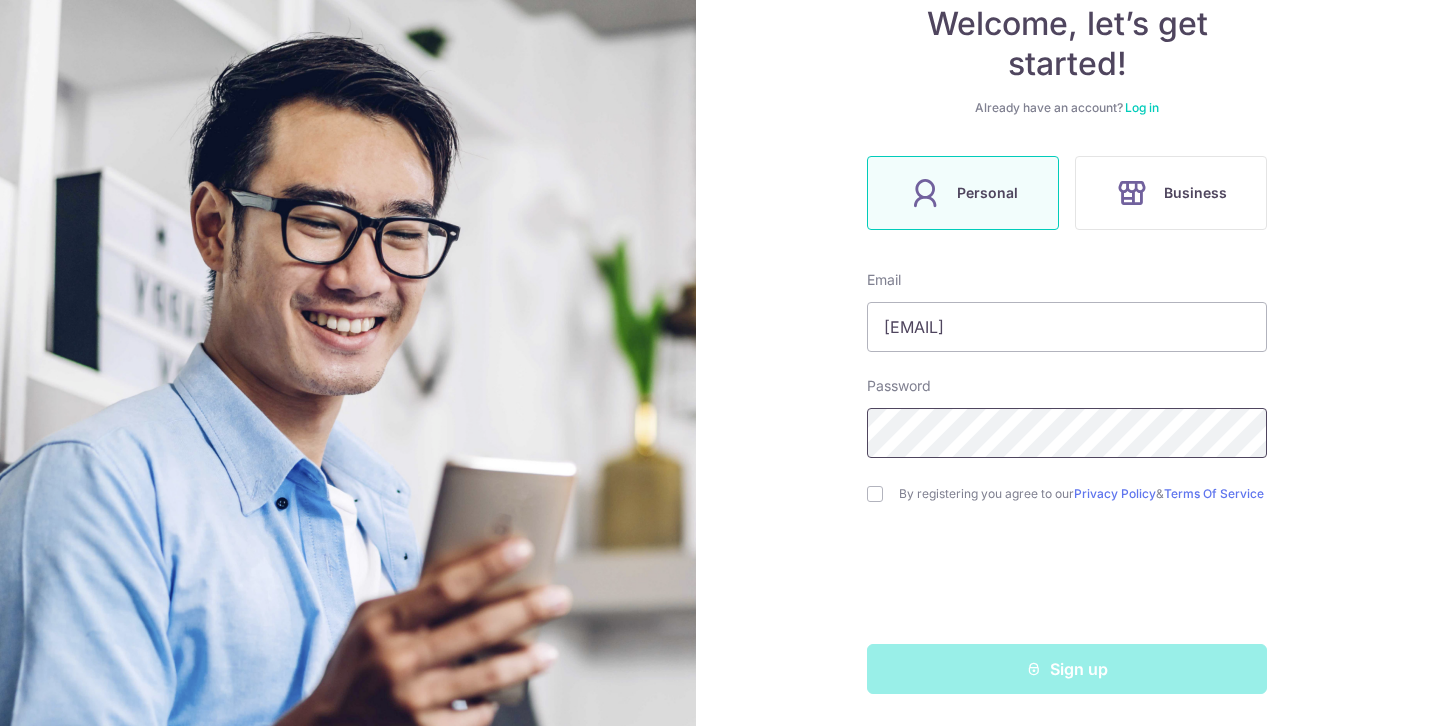 scroll, scrollTop: 206, scrollLeft: 0, axis: vertical 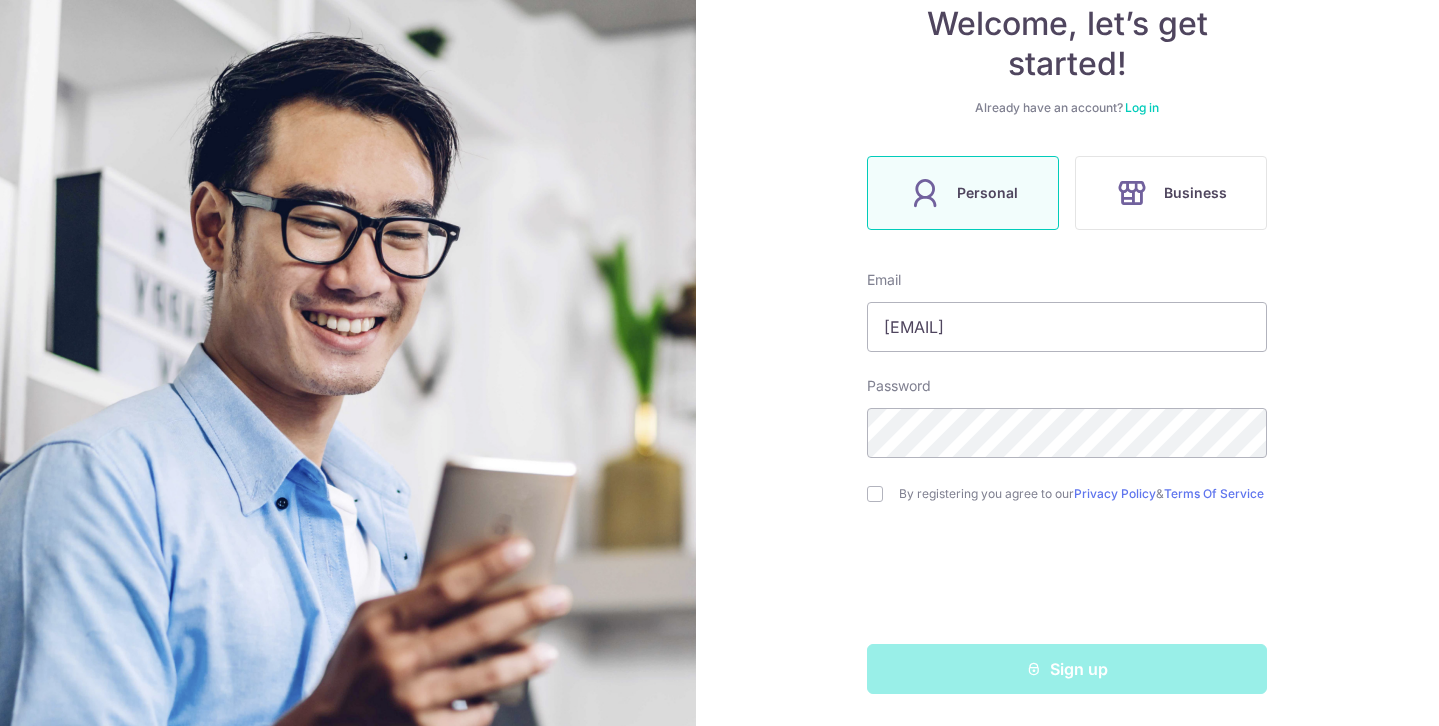 click on "By registering you agree to our
Privacy Policy
&  Terms Of Service" at bounding box center [1067, 494] 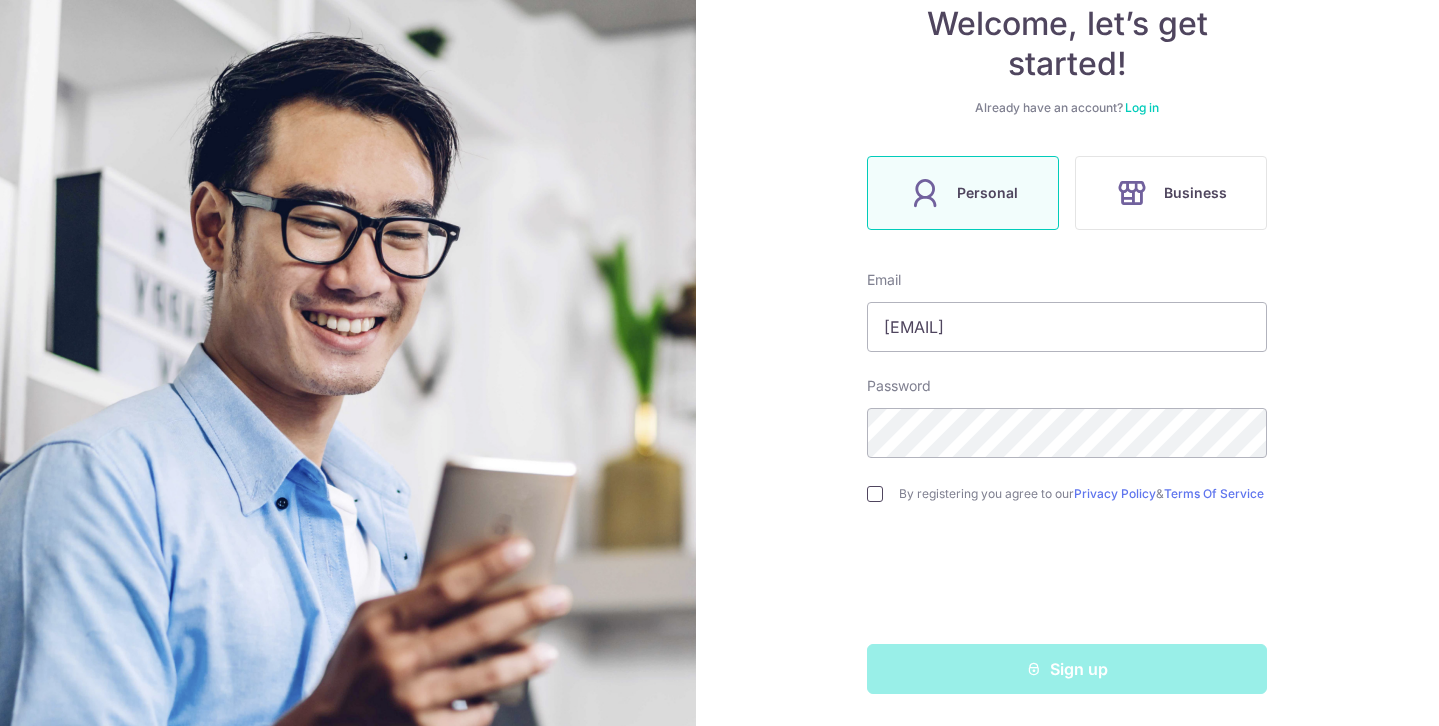 click at bounding box center (875, 494) 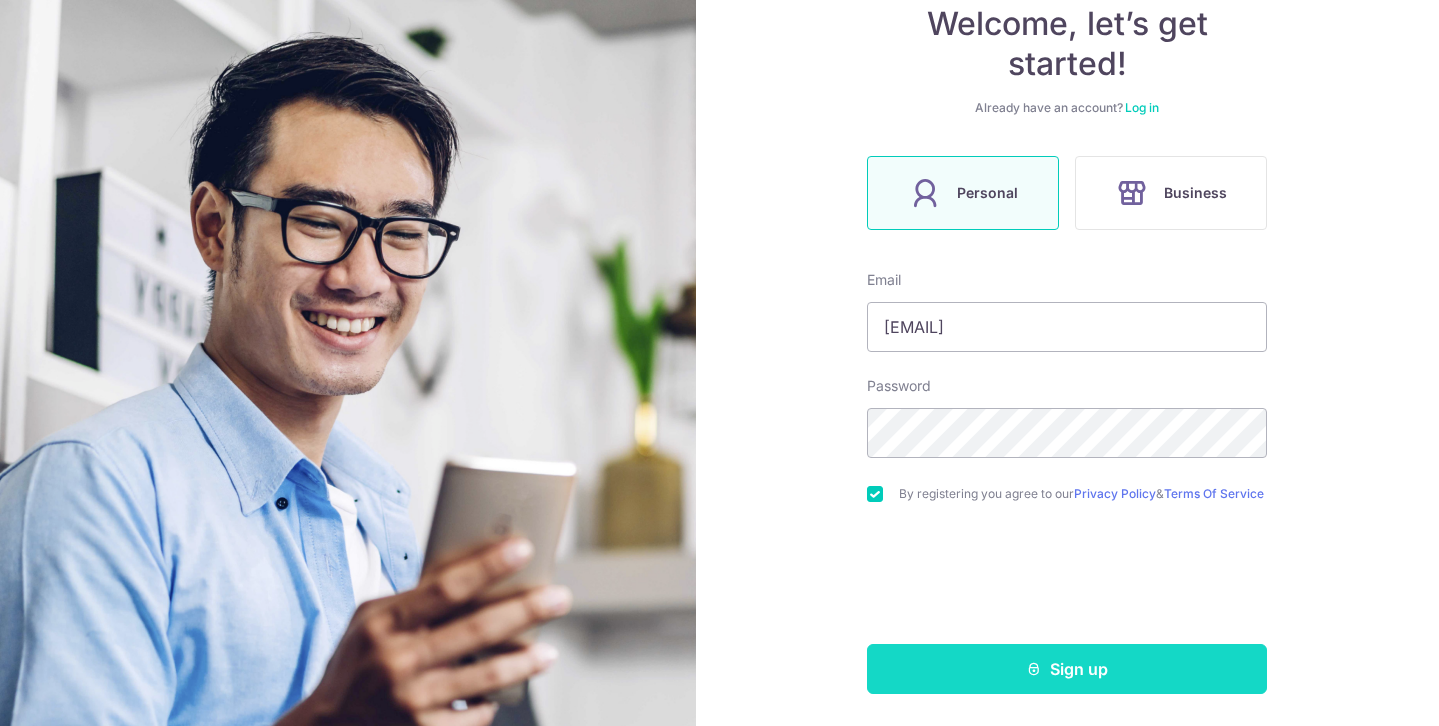 click on "Sign up" at bounding box center (1067, 669) 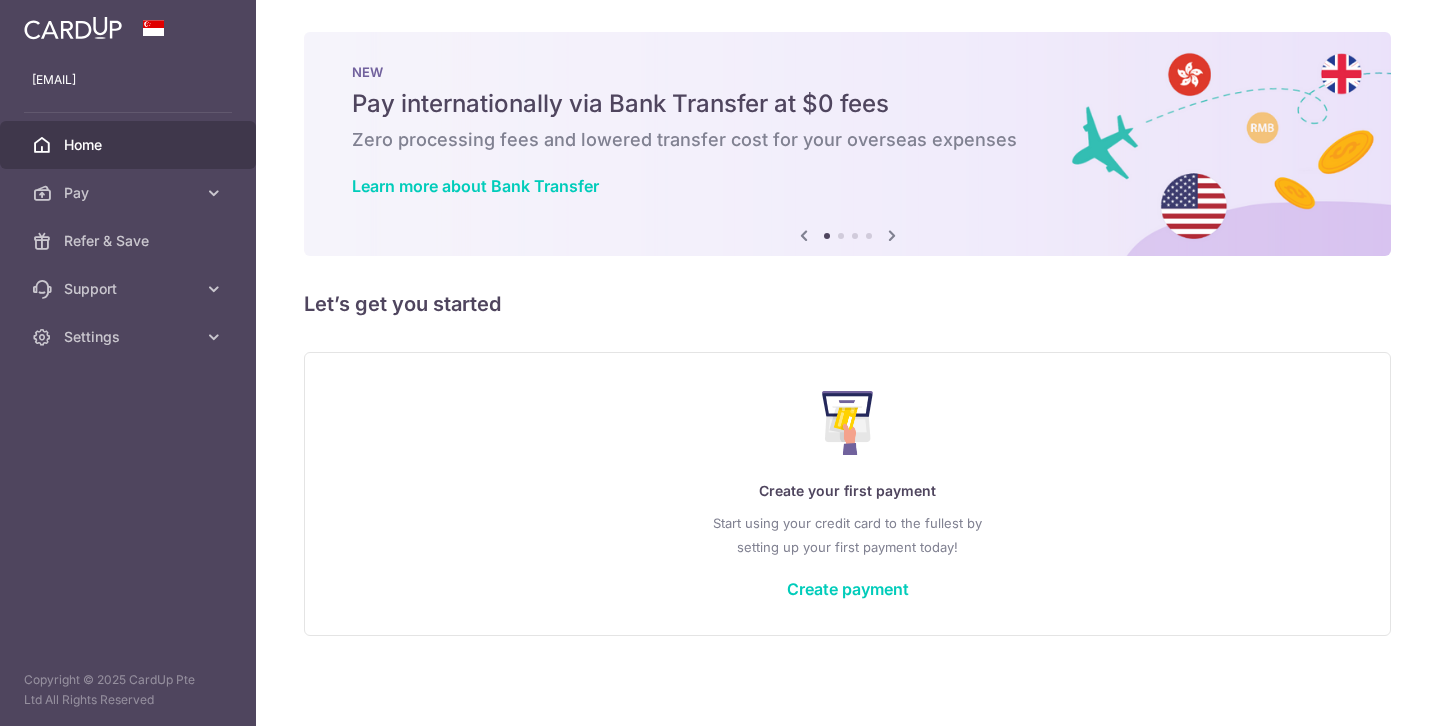 scroll, scrollTop: 0, scrollLeft: 0, axis: both 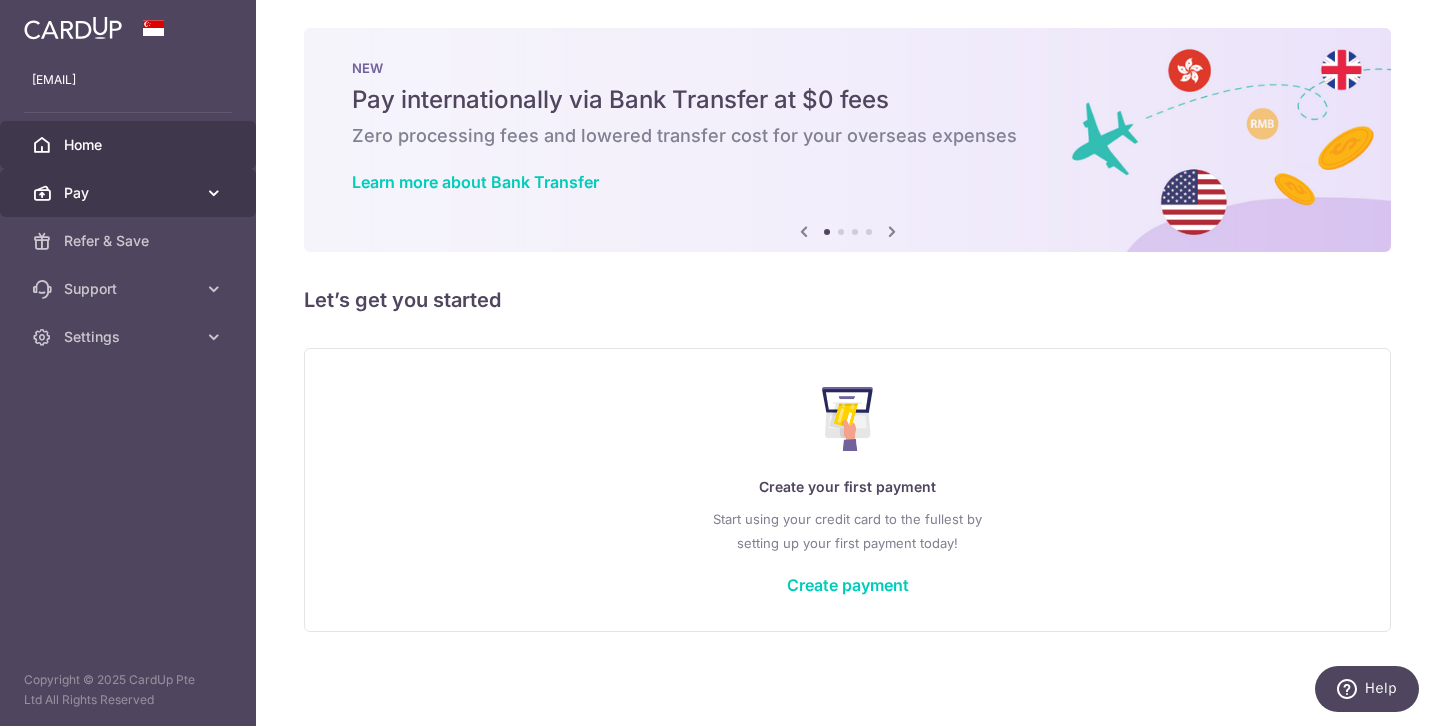 click on "Pay" at bounding box center [130, 193] 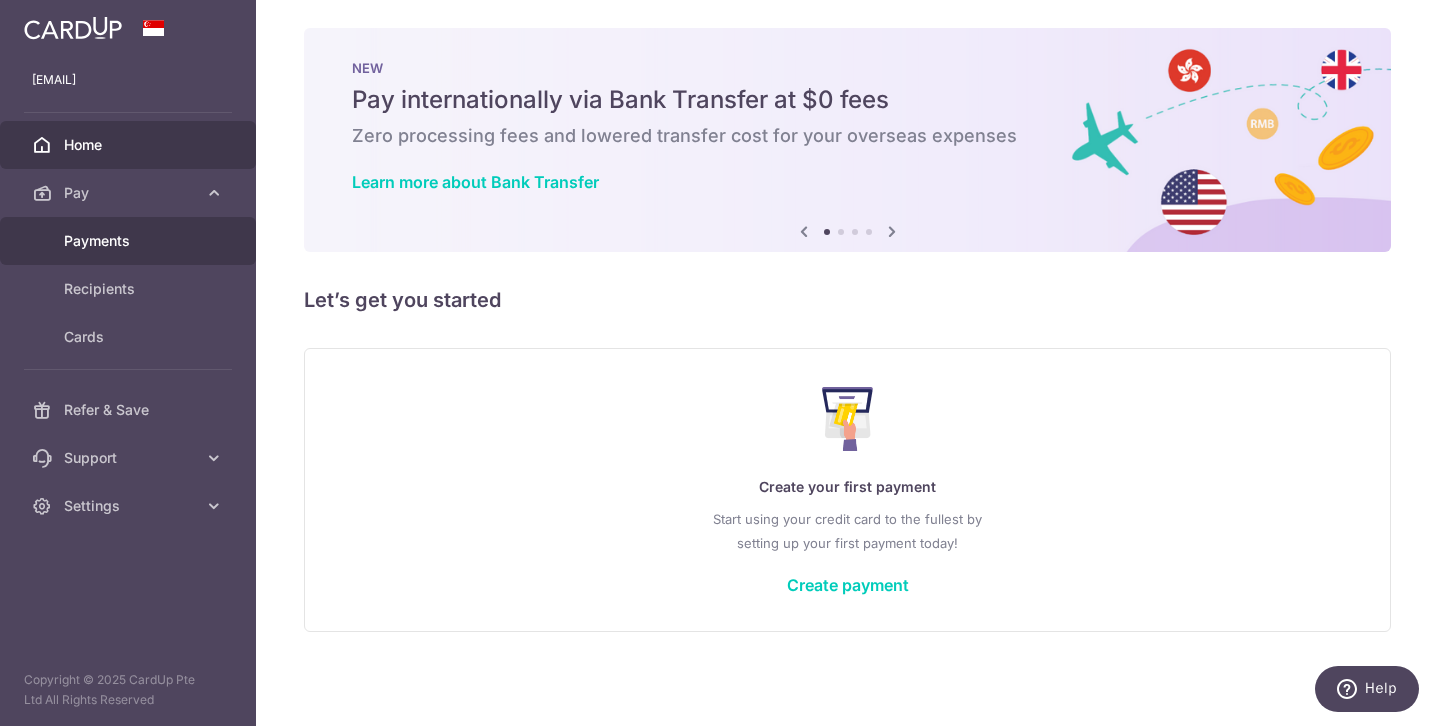 click on "Payments" at bounding box center (130, 241) 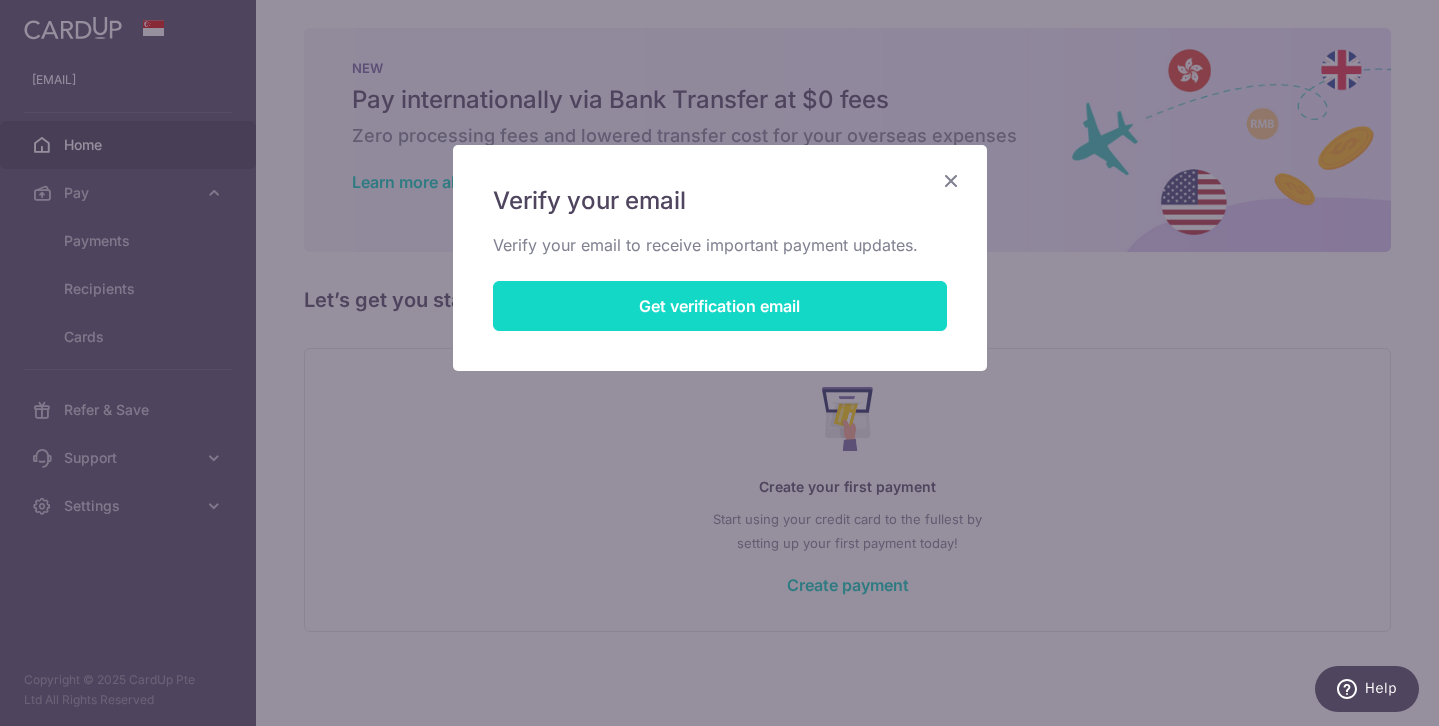 click on "Get verification email" at bounding box center [720, 306] 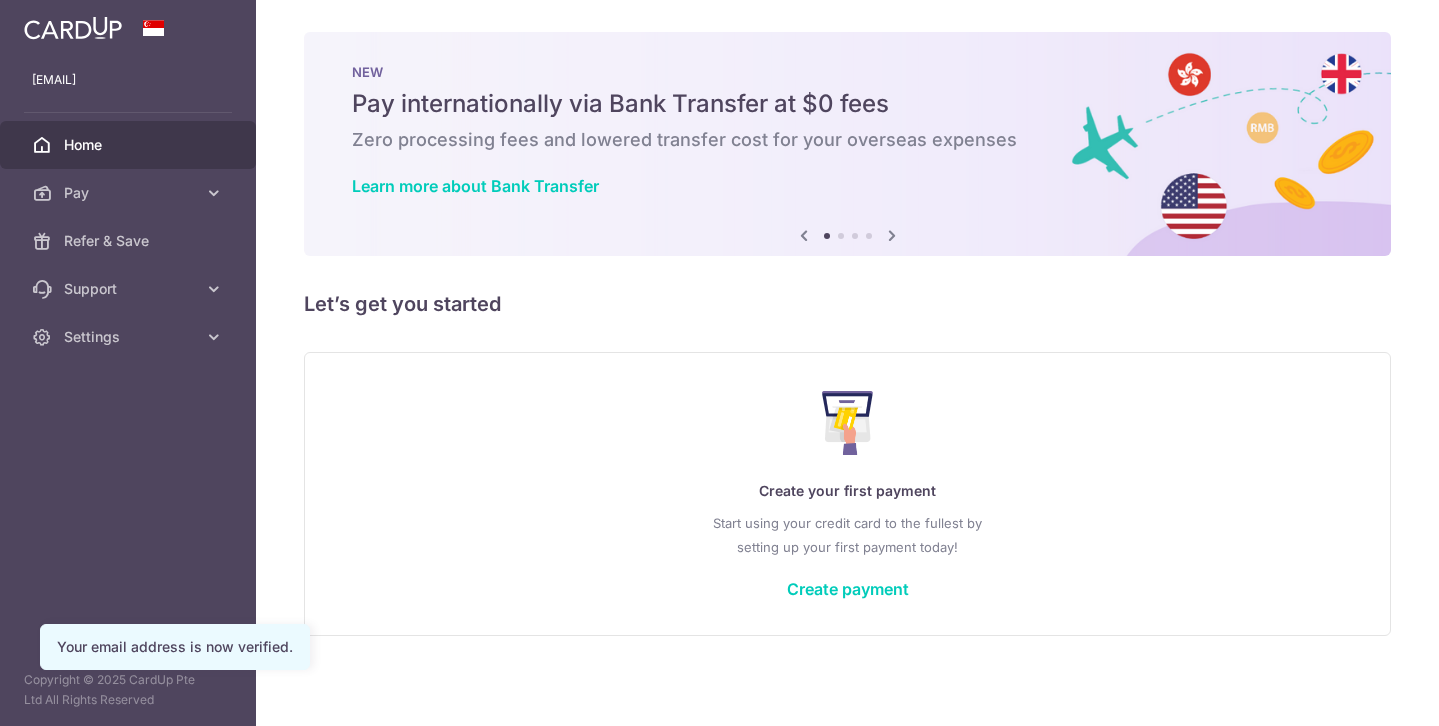 scroll, scrollTop: 0, scrollLeft: 0, axis: both 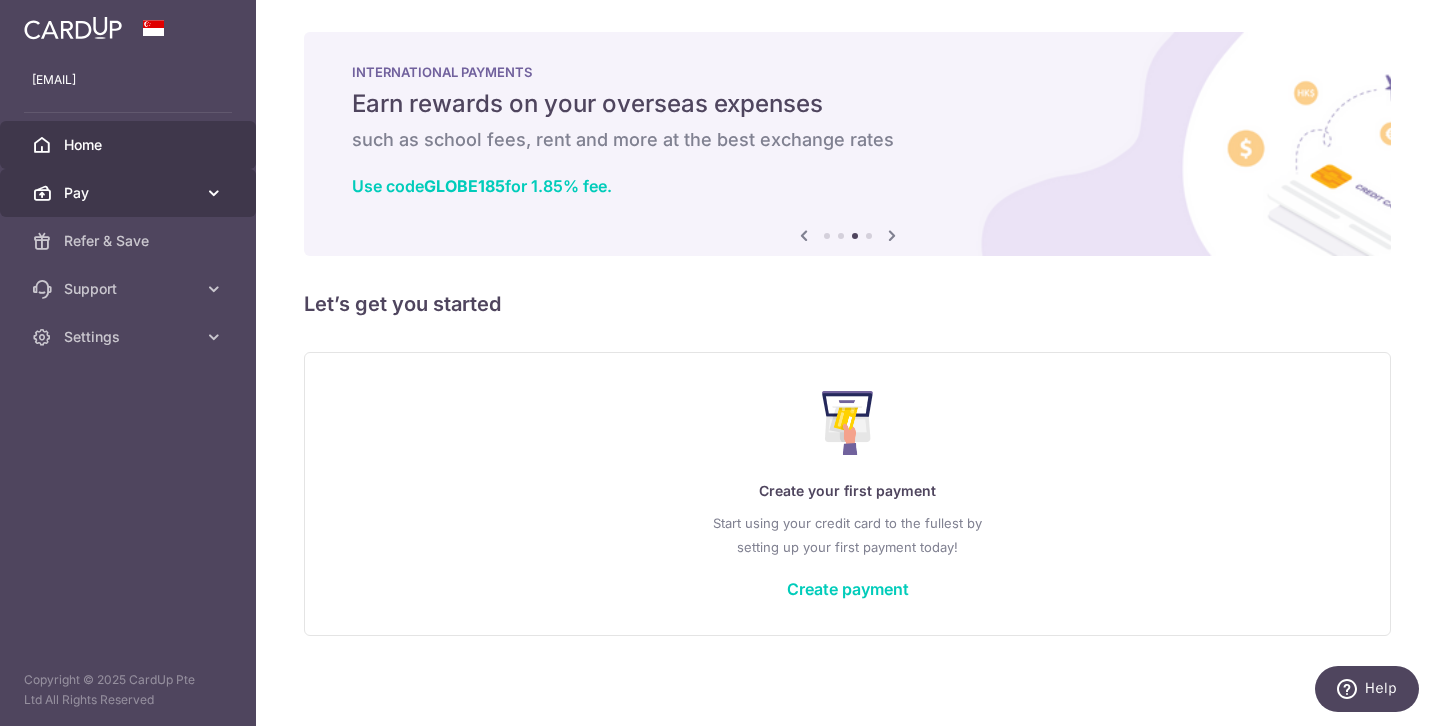 click on "Pay" at bounding box center (130, 193) 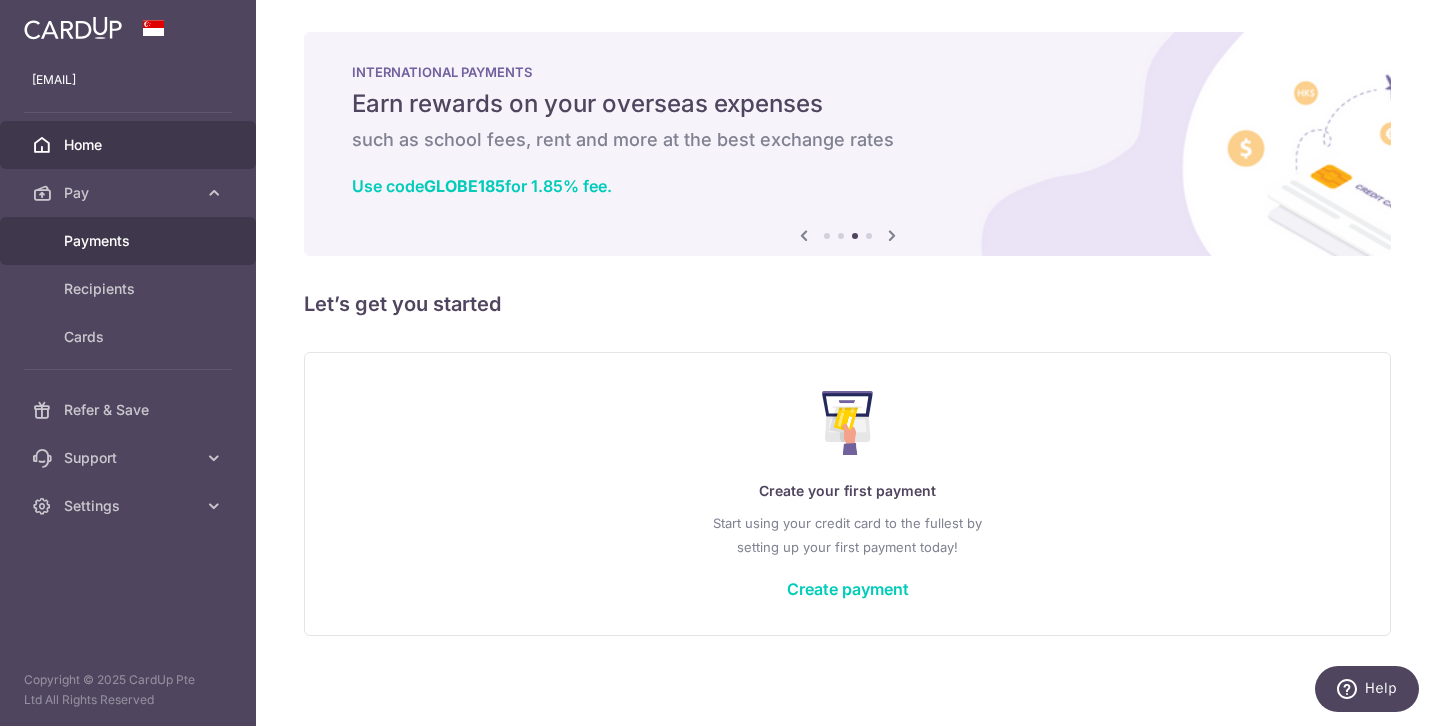 click on "Payments" at bounding box center (130, 241) 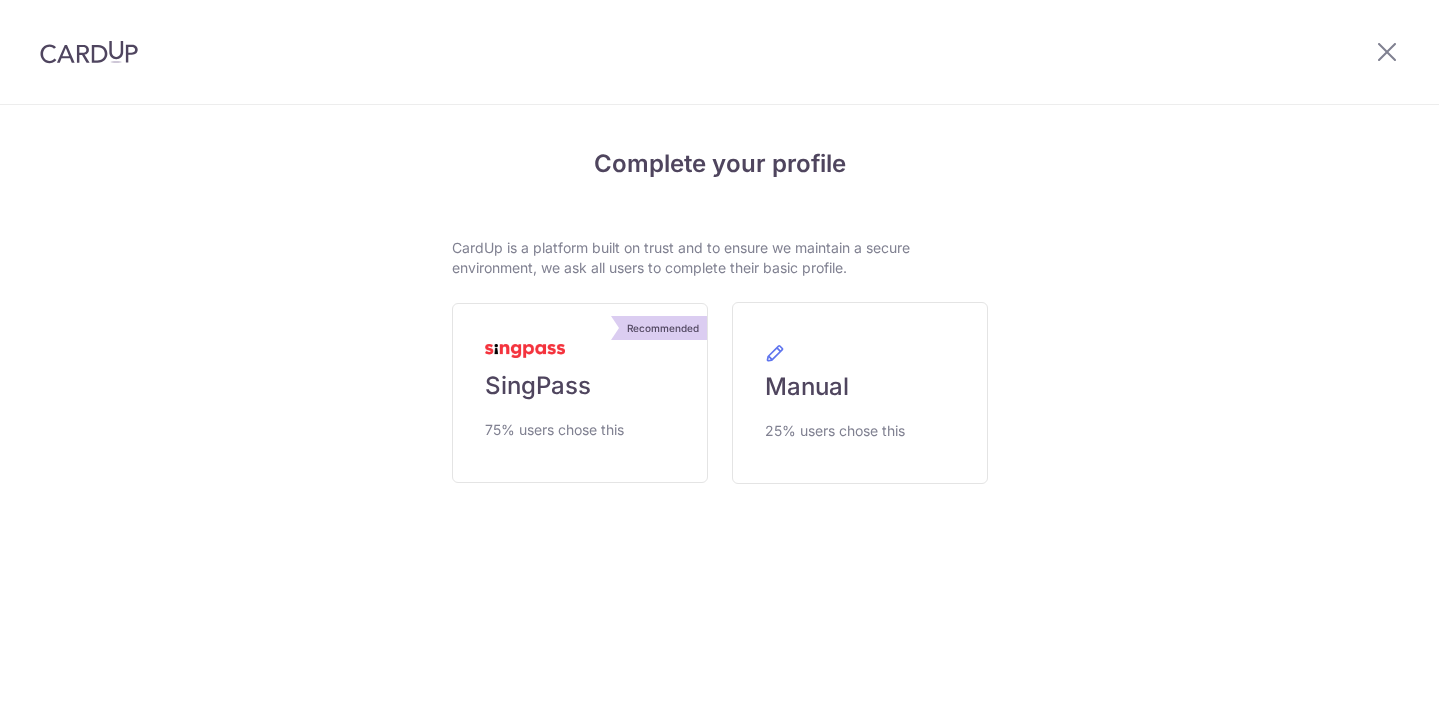 scroll, scrollTop: 0, scrollLeft: 0, axis: both 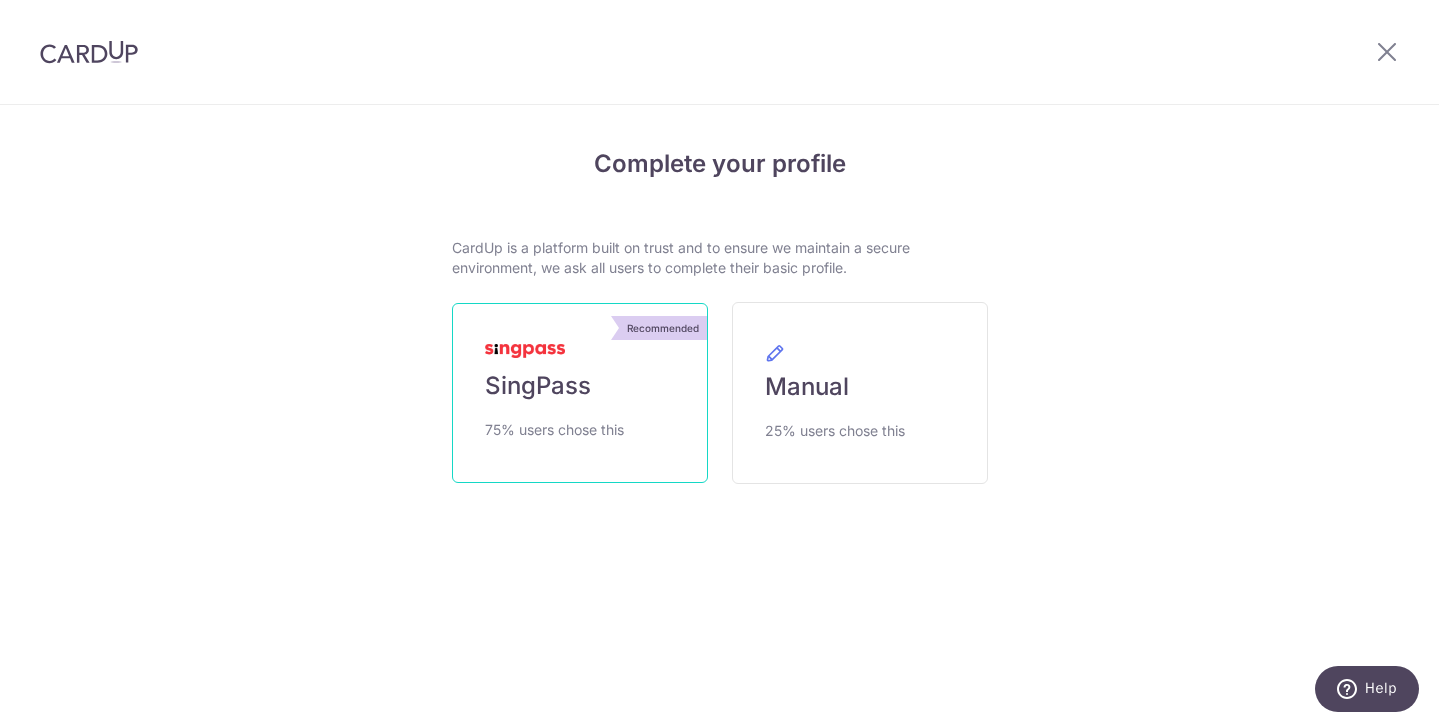 click on "Recommended
SingPass
75% users chose this" at bounding box center [580, 393] 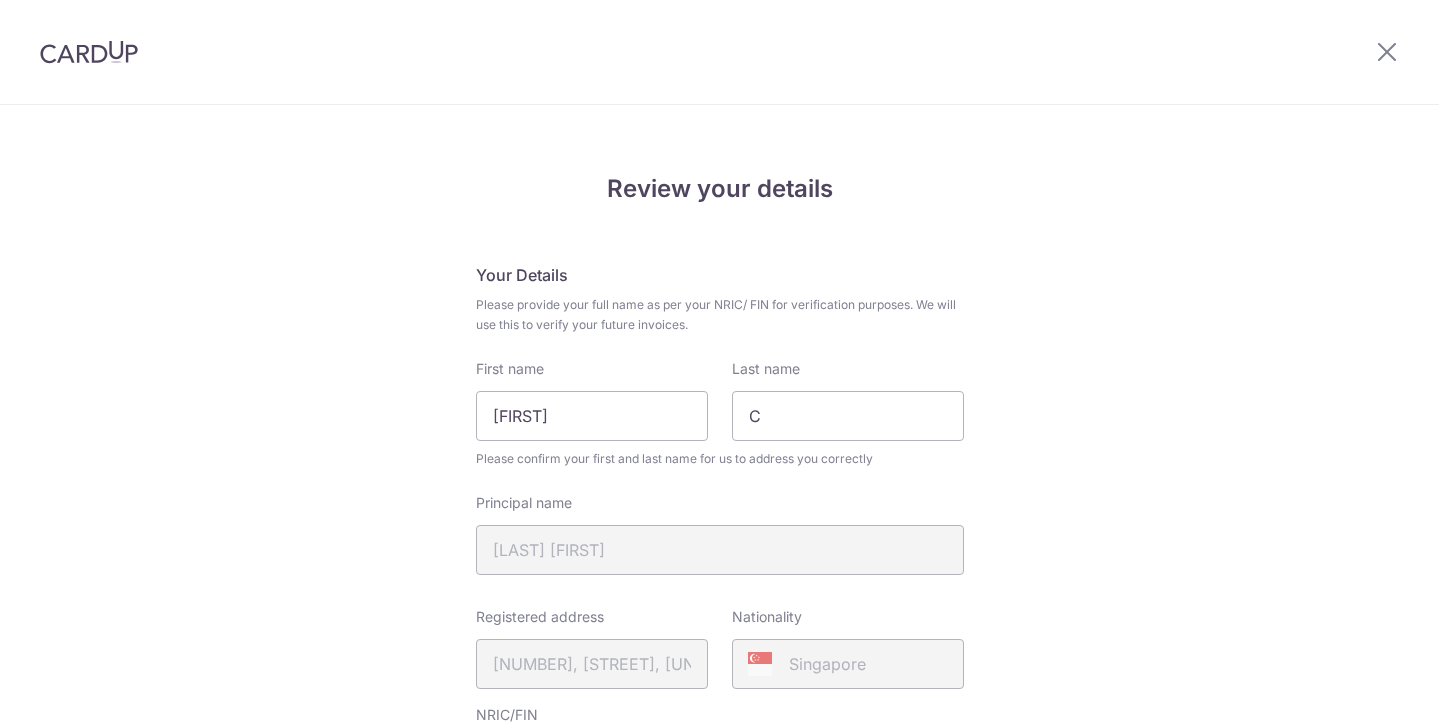 scroll, scrollTop: 0, scrollLeft: 0, axis: both 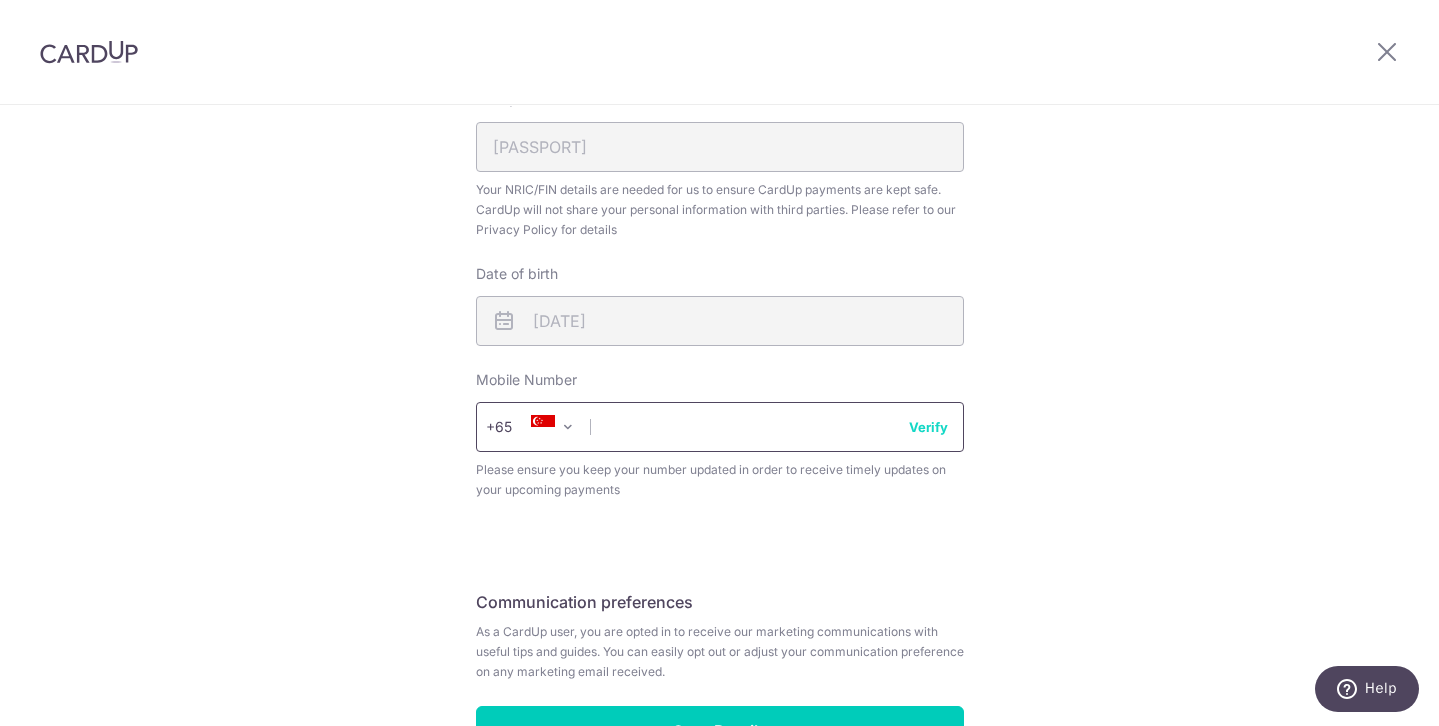 click at bounding box center [720, 427] 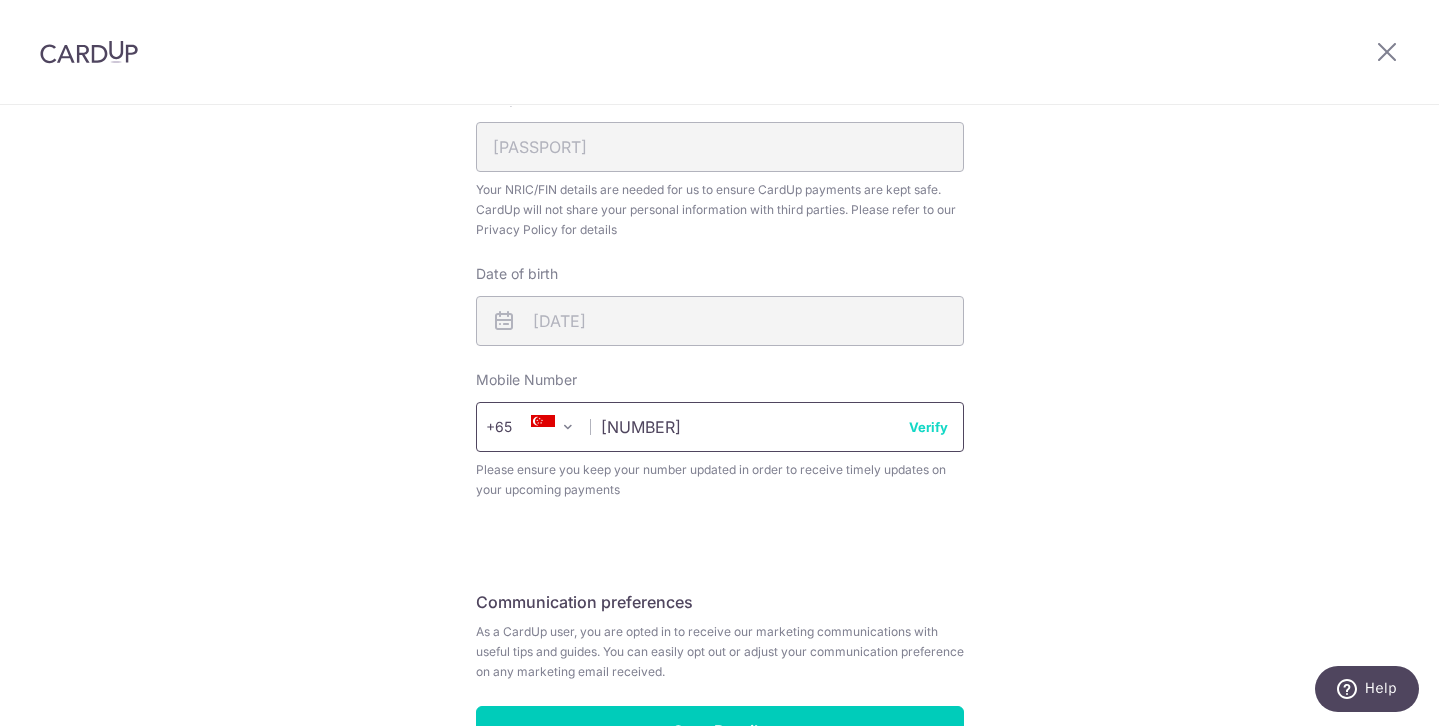 type on "86854531" 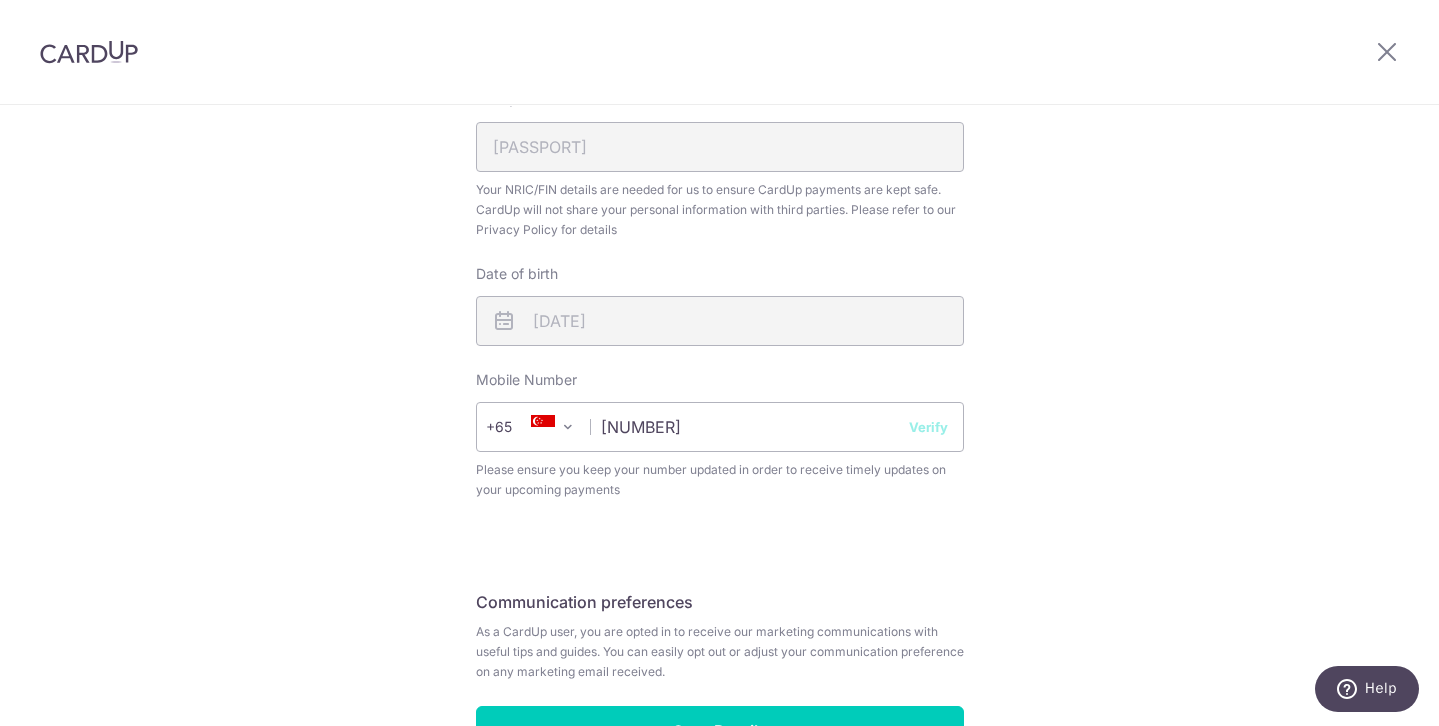 click on "Review your details
Your Details
Please provide your full name as per your NRIC/ FIN for verification purposes. We will use this to verify your future invoices.
First name
Puveraasen
Last name
C
Please confirm your first and last name for us to address you correctly
Principal name
C PUVERAASEN
Registered address
4, DOVER ROAD, 04, 384, SINGAPORE, 130004
Nationality" at bounding box center [719, 178] 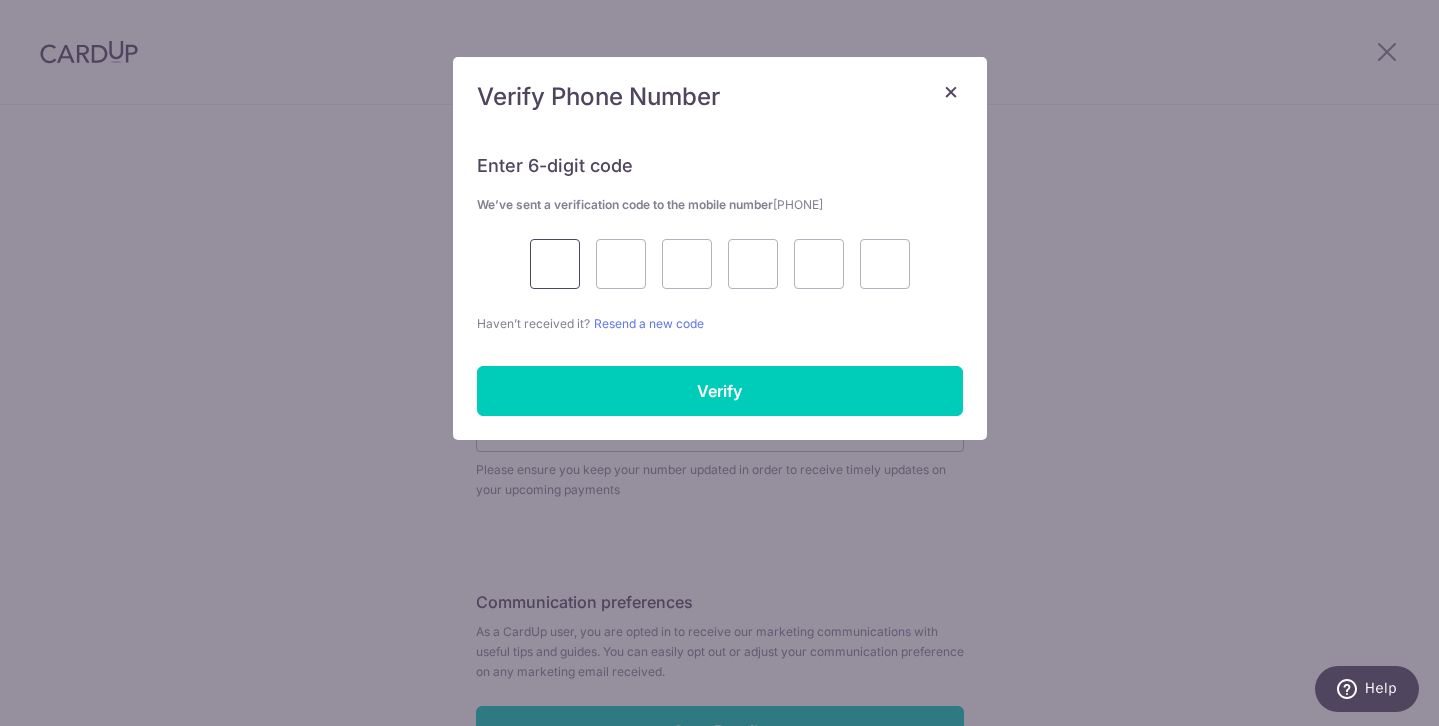 click at bounding box center (555, 264) 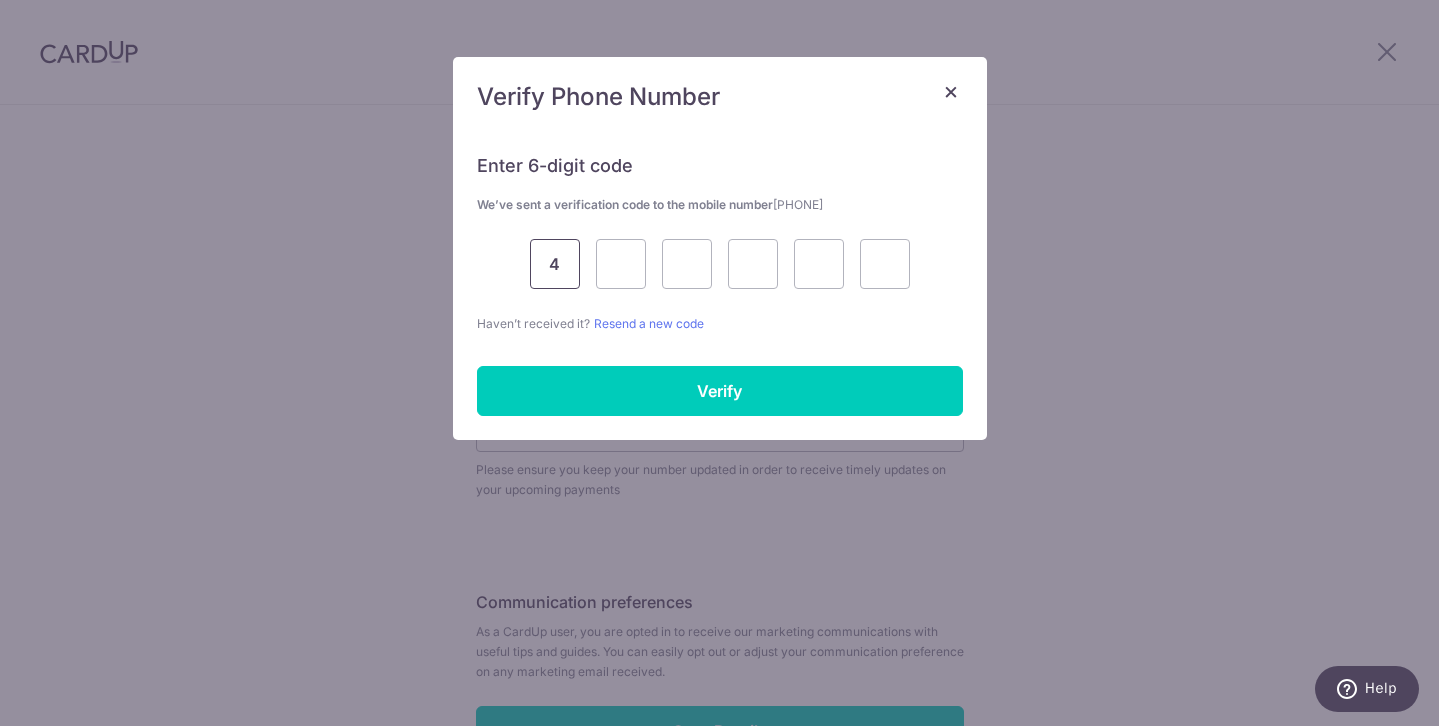 type on "4" 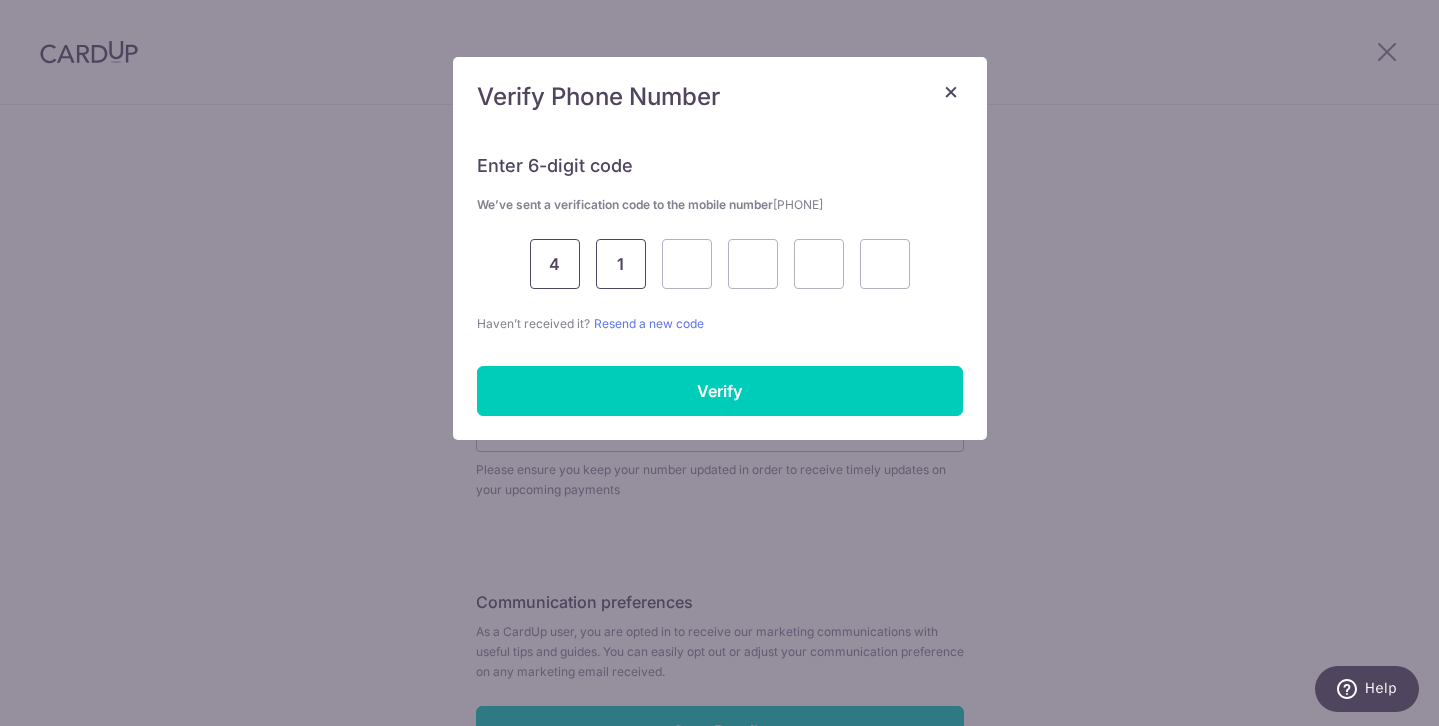 type on "1" 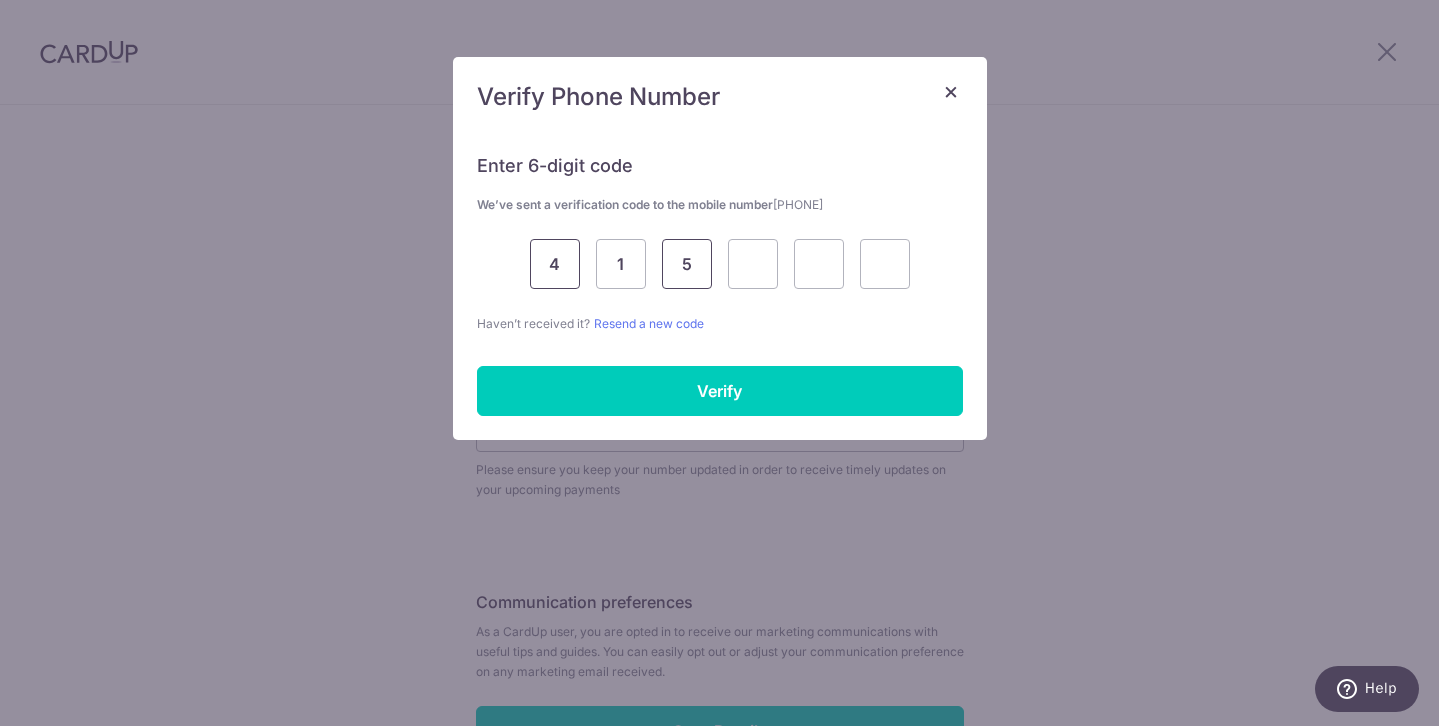 type on "5" 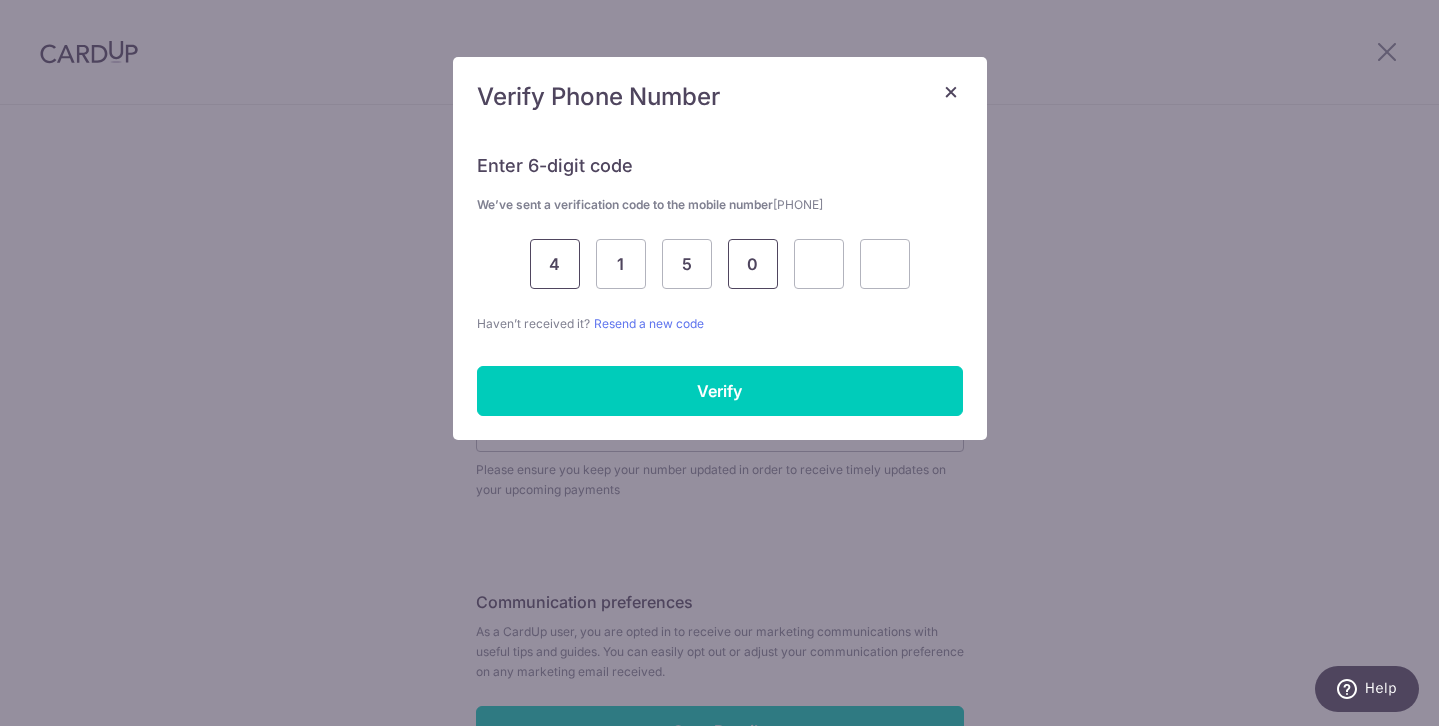 type on "0" 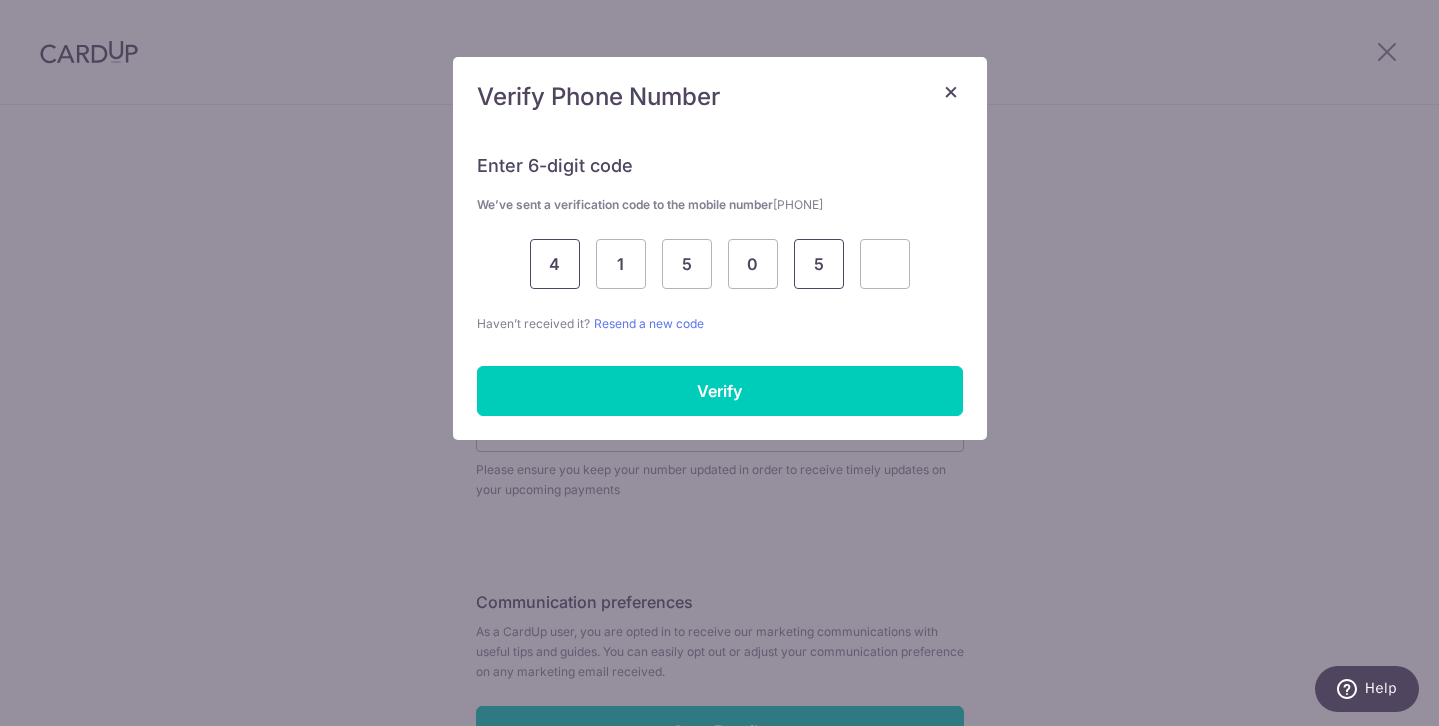 type on "5" 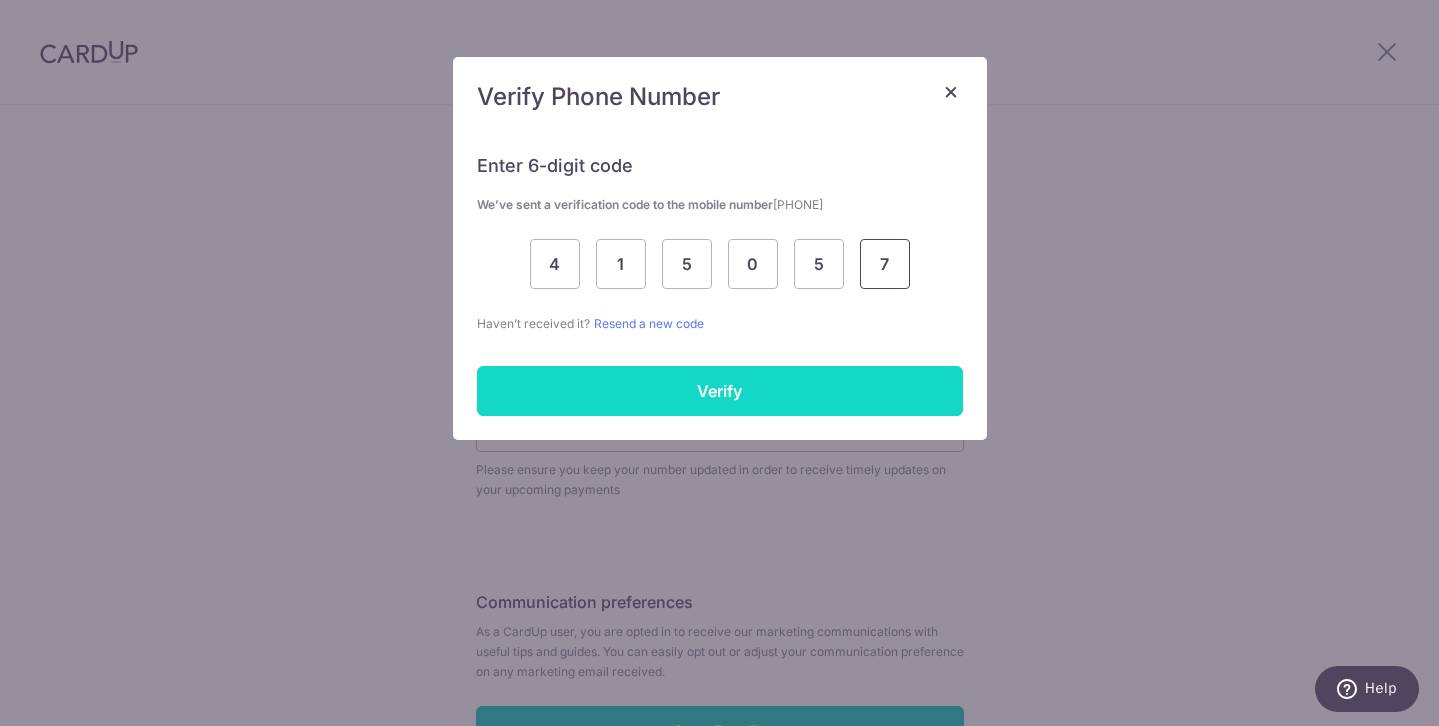 type on "7" 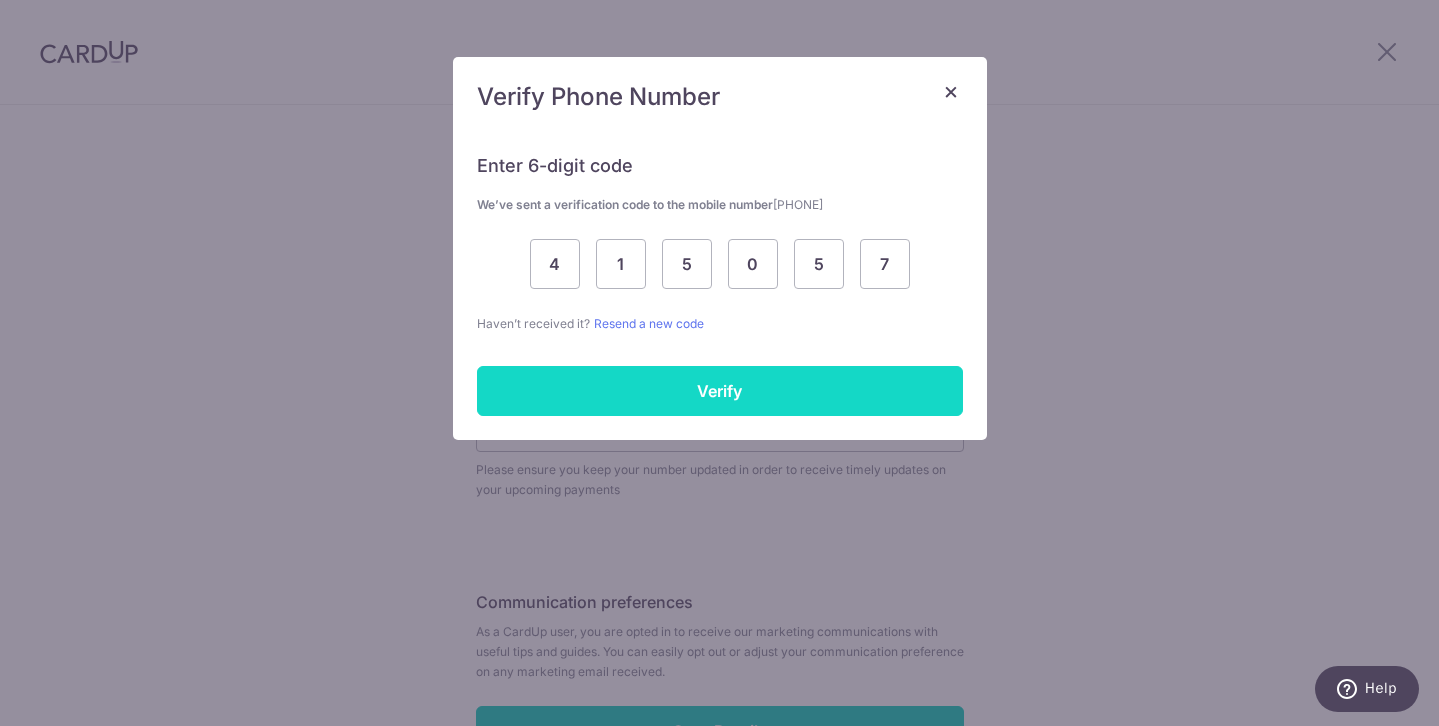 click on "Verify" at bounding box center (720, 391) 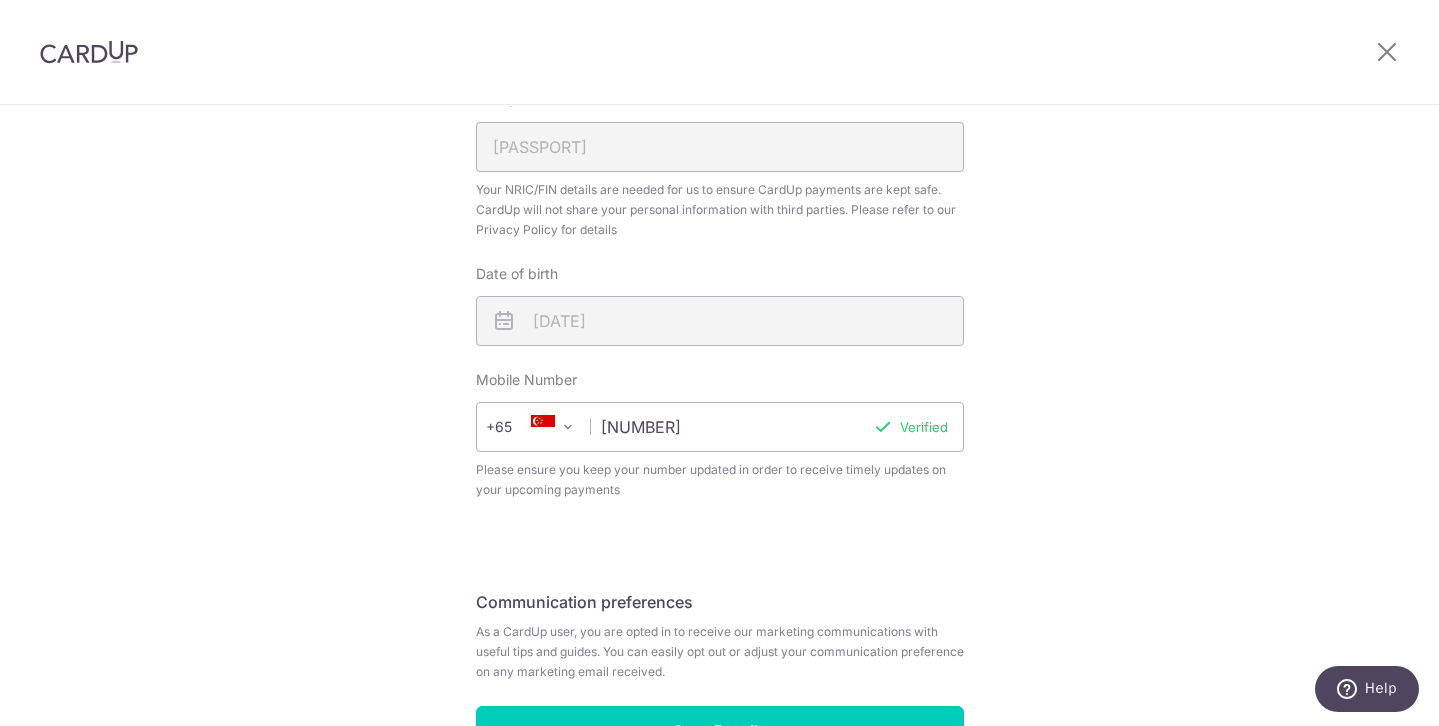 scroll, scrollTop: 755, scrollLeft: 0, axis: vertical 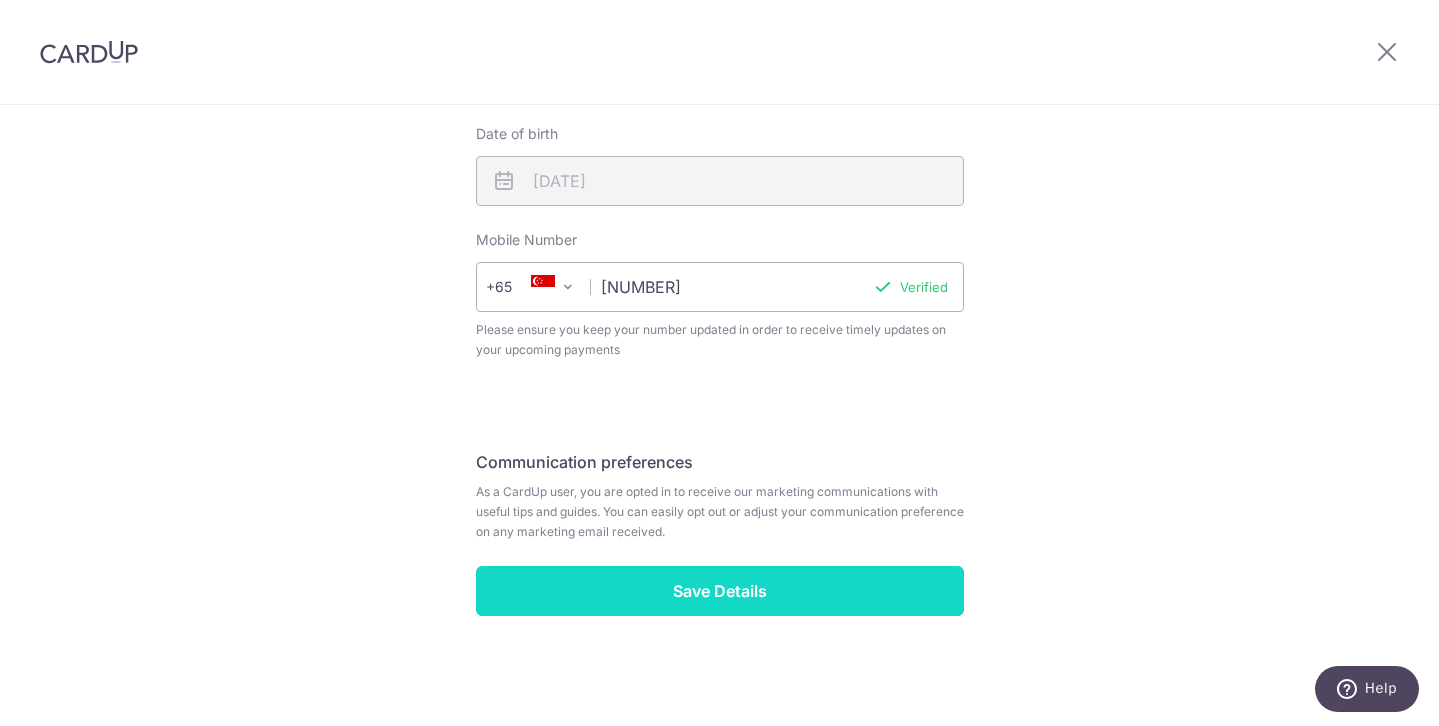 click on "Save Details" at bounding box center [720, 591] 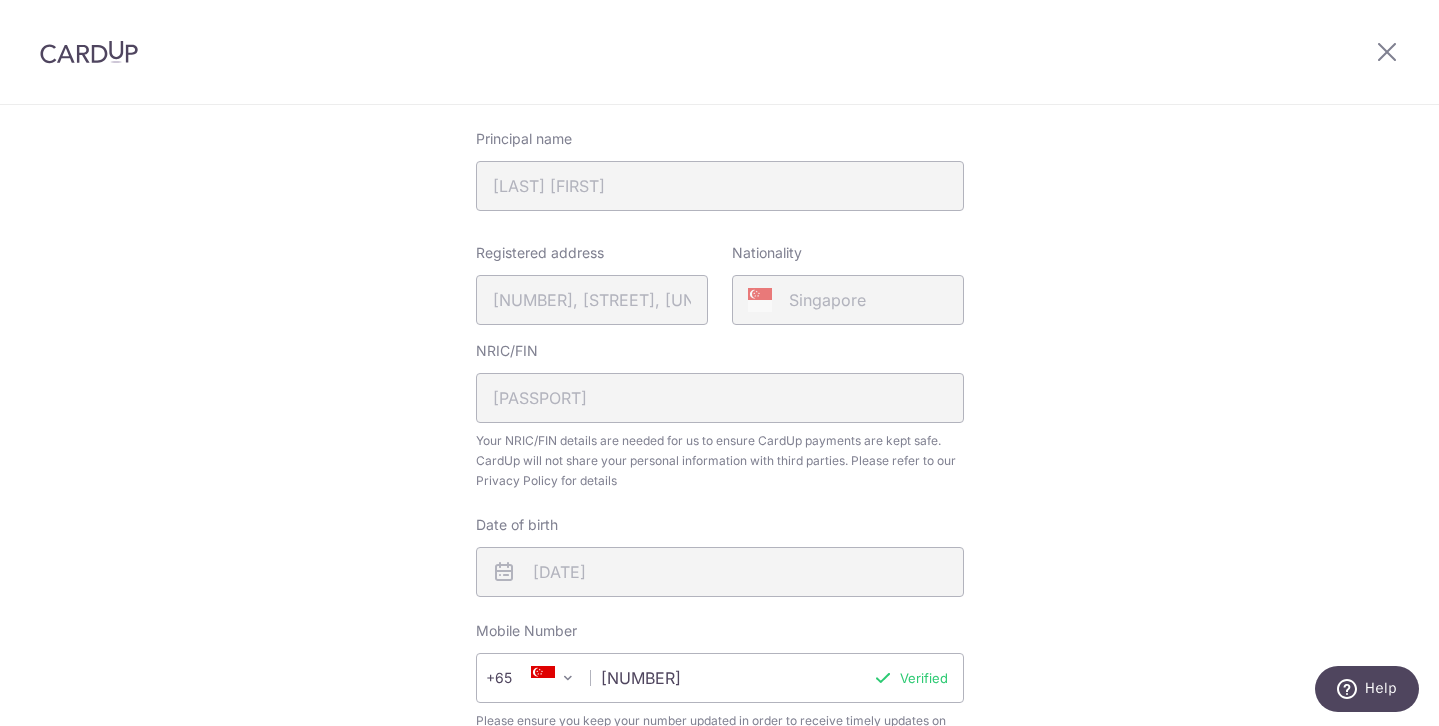 scroll, scrollTop: 0, scrollLeft: 0, axis: both 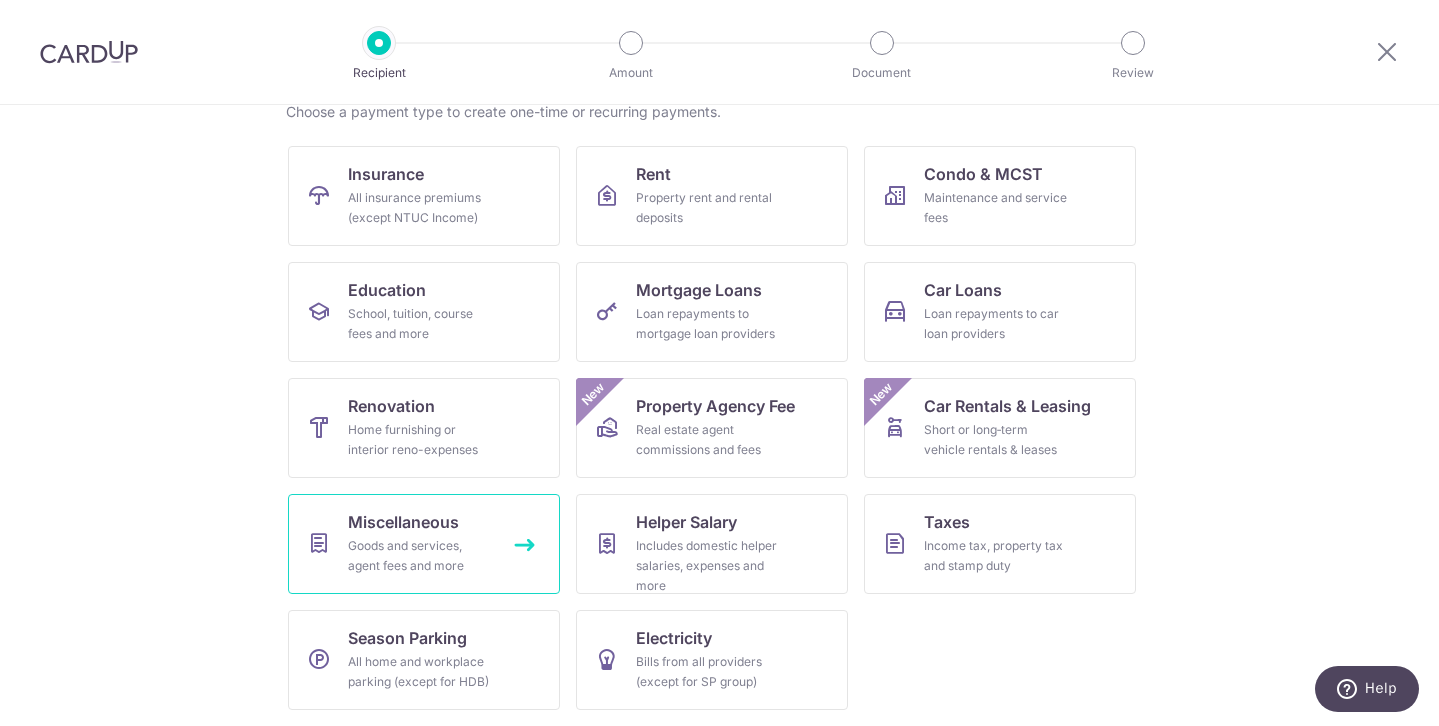 click on "Goods and services, agent fees and more" at bounding box center (420, 556) 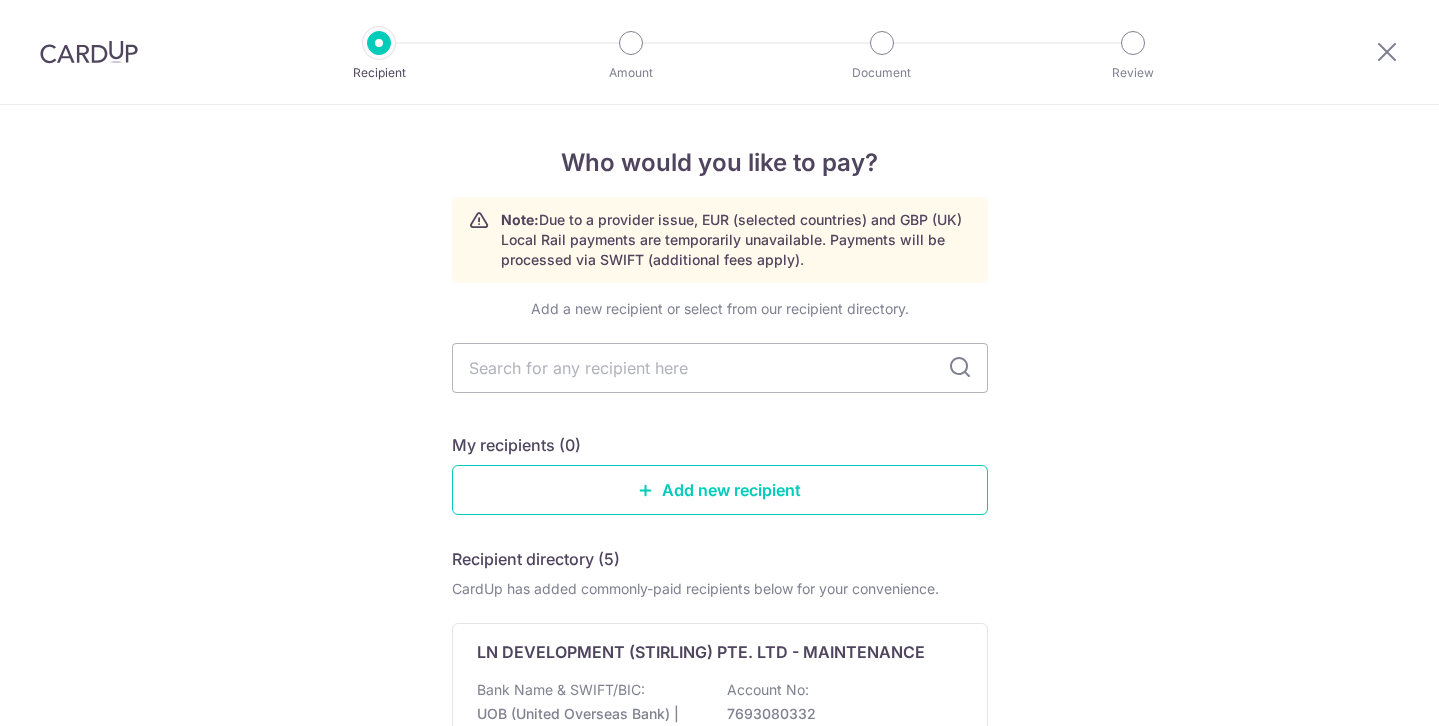 scroll, scrollTop: 0, scrollLeft: 0, axis: both 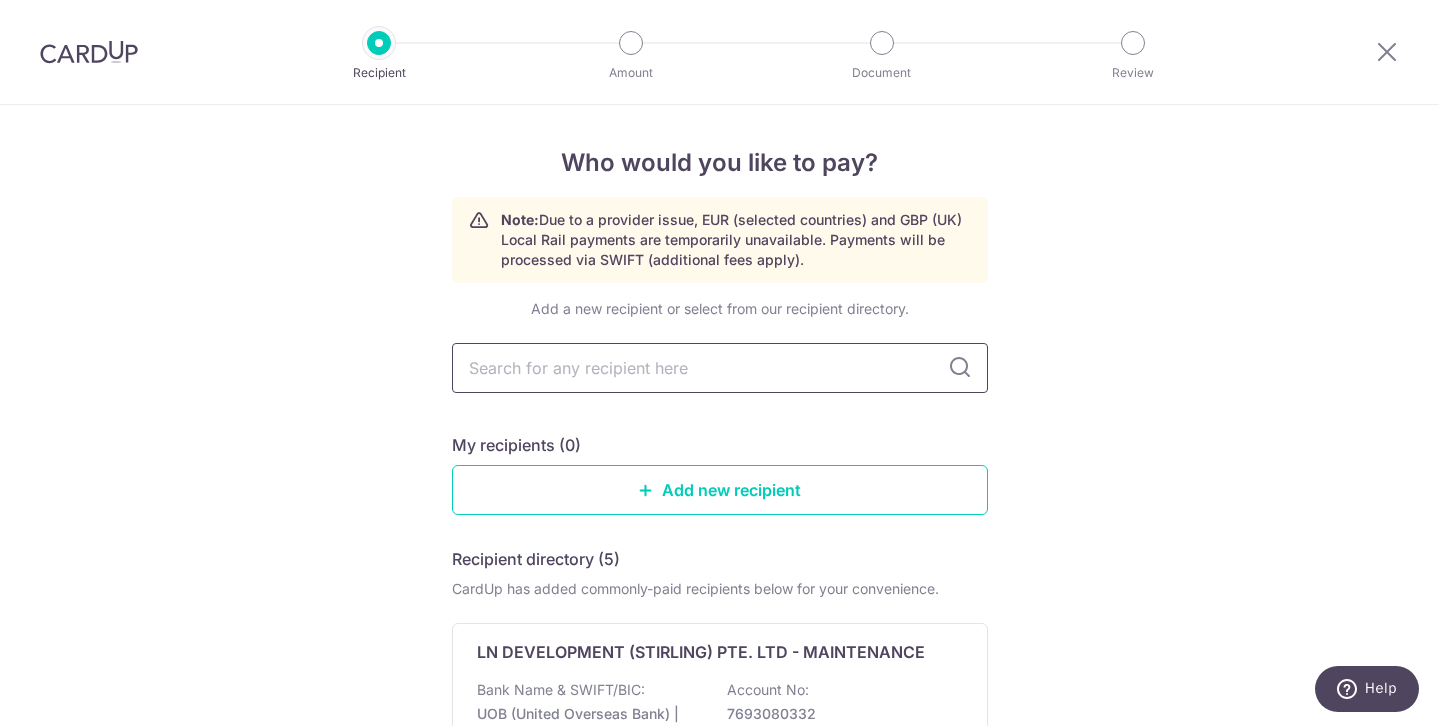 click at bounding box center [720, 368] 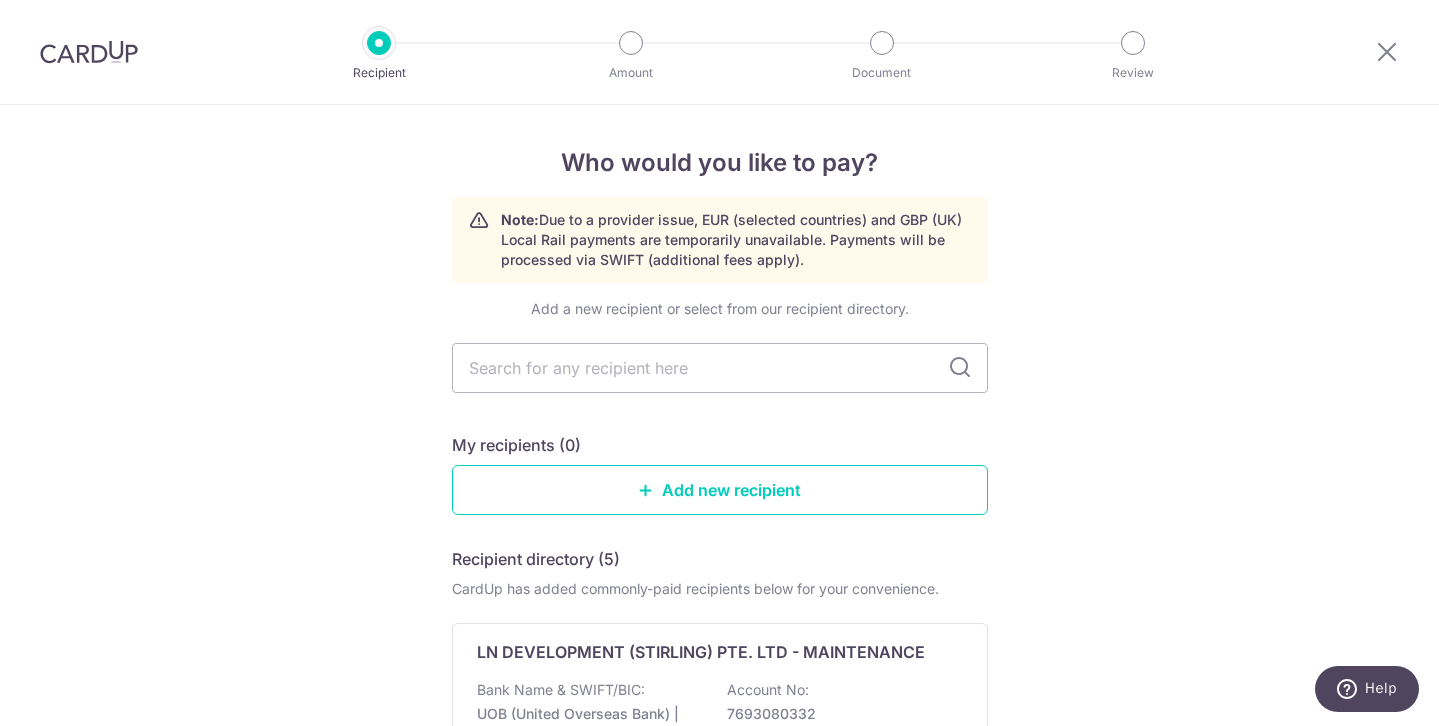 click on "Who would you like to pay?
Note:  Due to a provider issue, EUR (selected countries) and GBP (UK) Local Rail payments are temporarily unavailable. Payments will be processed via SWIFT (additional fees apply).
Add a new recipient or select from our recipient directory.
My recipients (0)
Add new recipient
Recipient directory (5)
CardUp has added commonly-paid recipients below for your convenience.
LN DEVELOPMENT (STIRLING) PTE. LTD - MAINTENANCE
Bank Name & SWIFT/BIC:
UOB (United Overseas Bank) | SWIFT: UOVBSGSGXXX
Account No:
View" at bounding box center [719, 950] 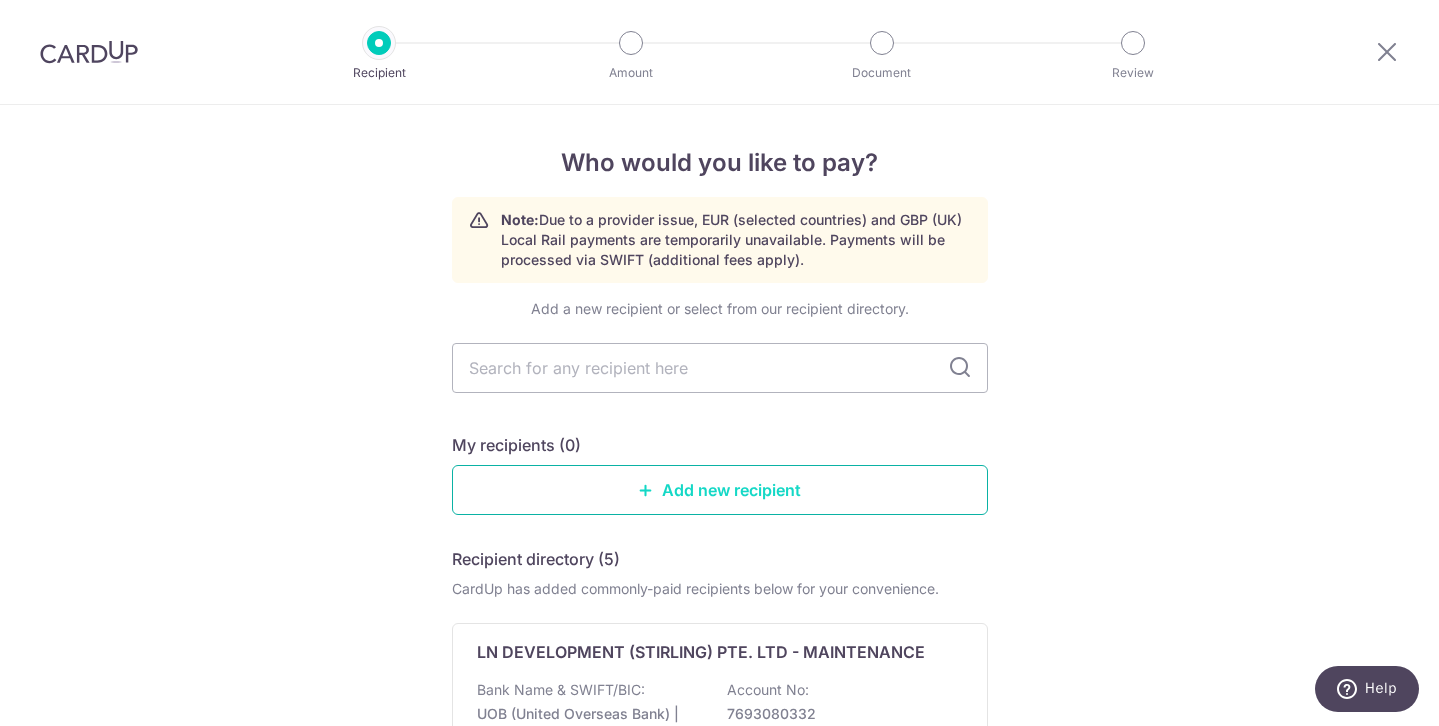 click on "Add new recipient" at bounding box center [720, 490] 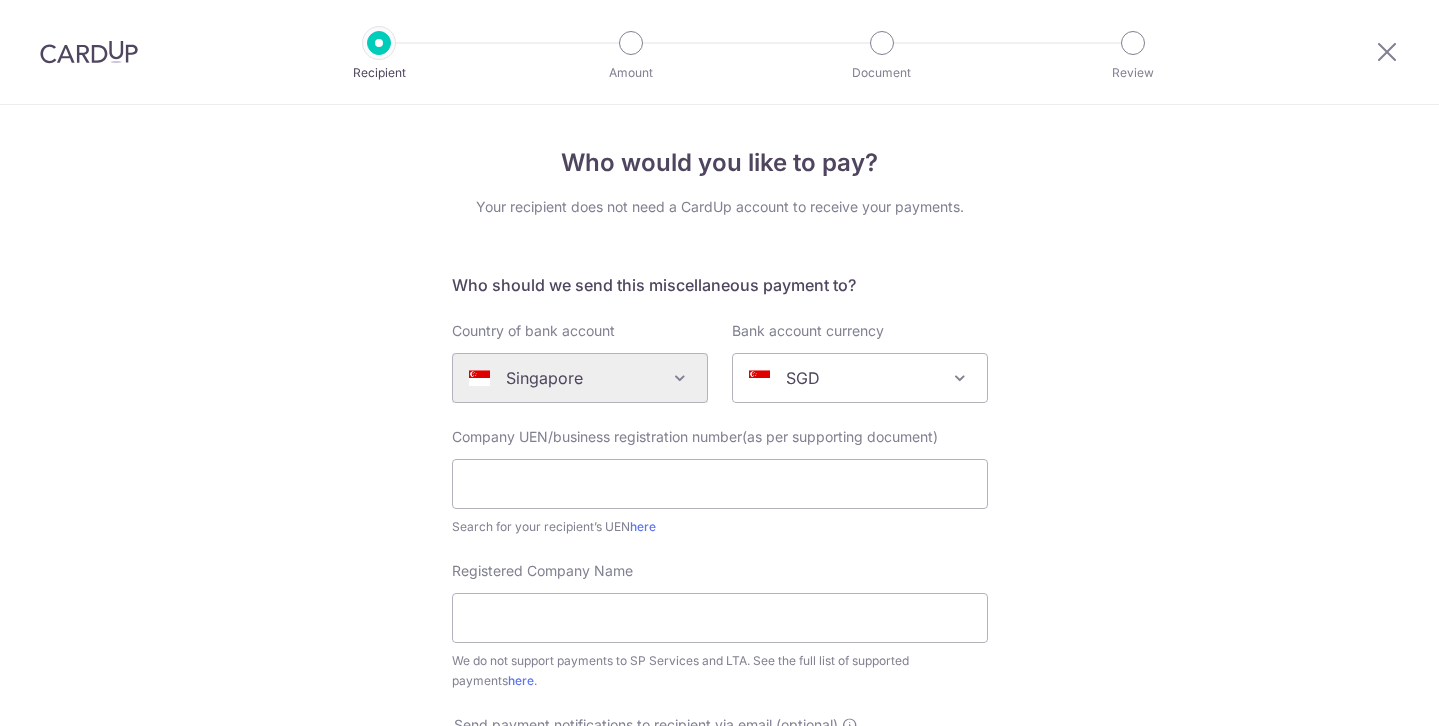 scroll, scrollTop: 0, scrollLeft: 0, axis: both 